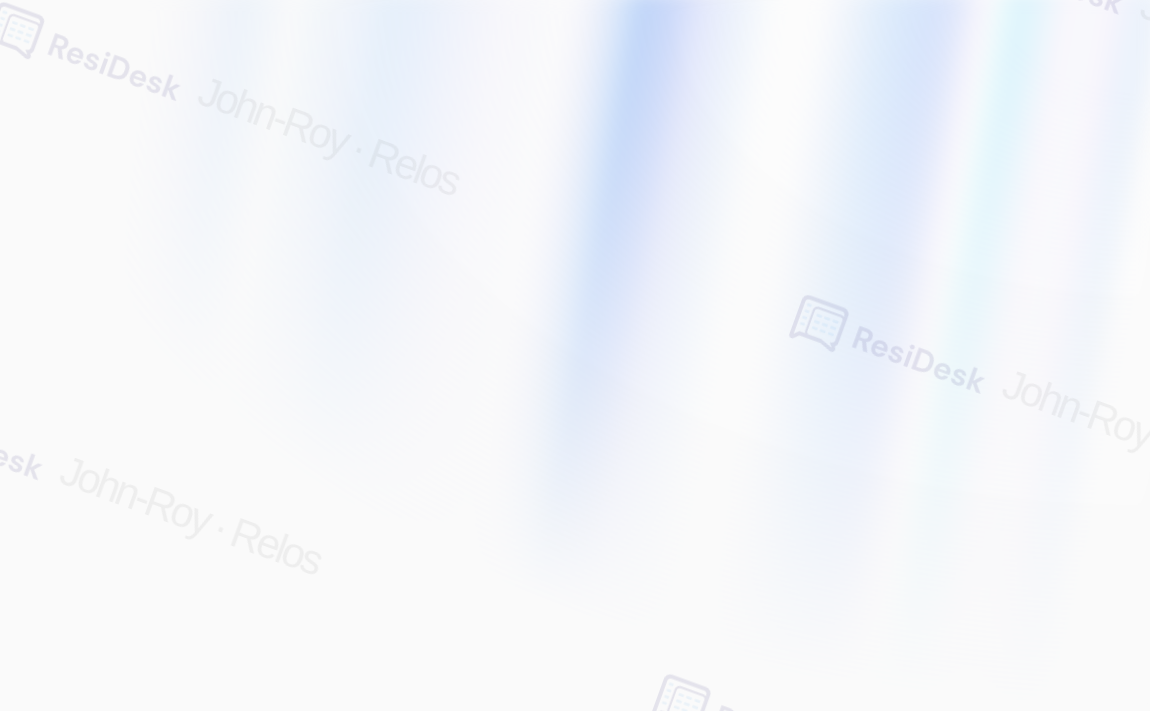 scroll, scrollTop: 0, scrollLeft: 0, axis: both 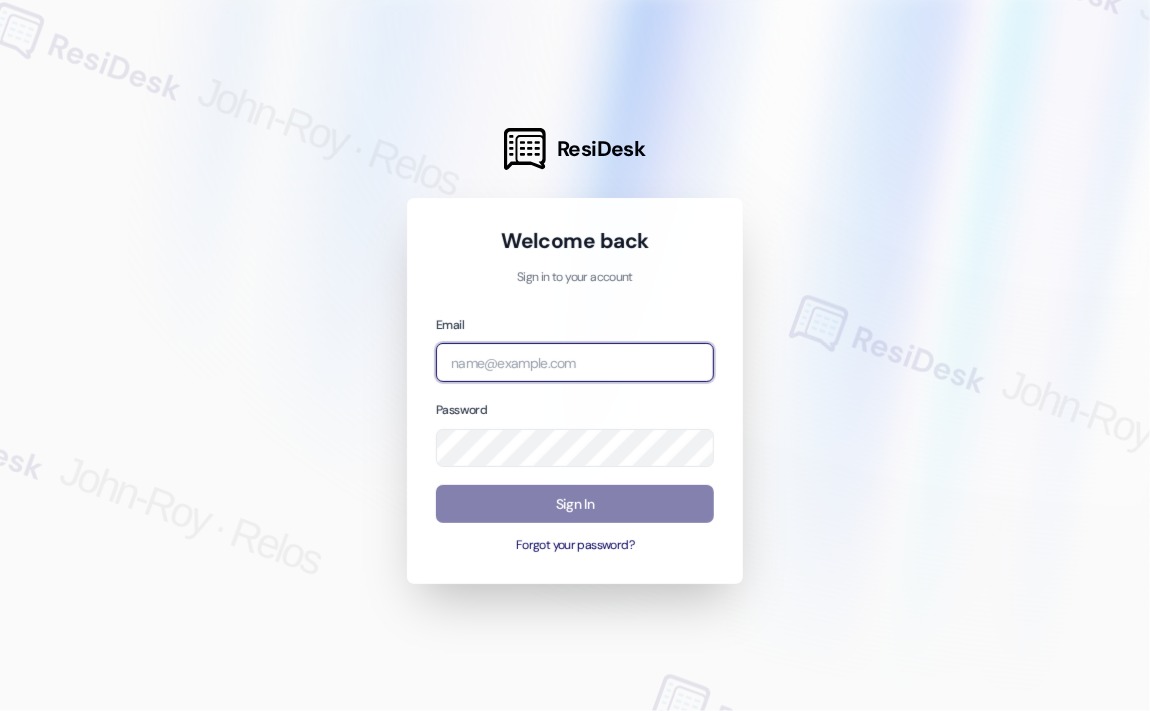 click at bounding box center [575, 362] 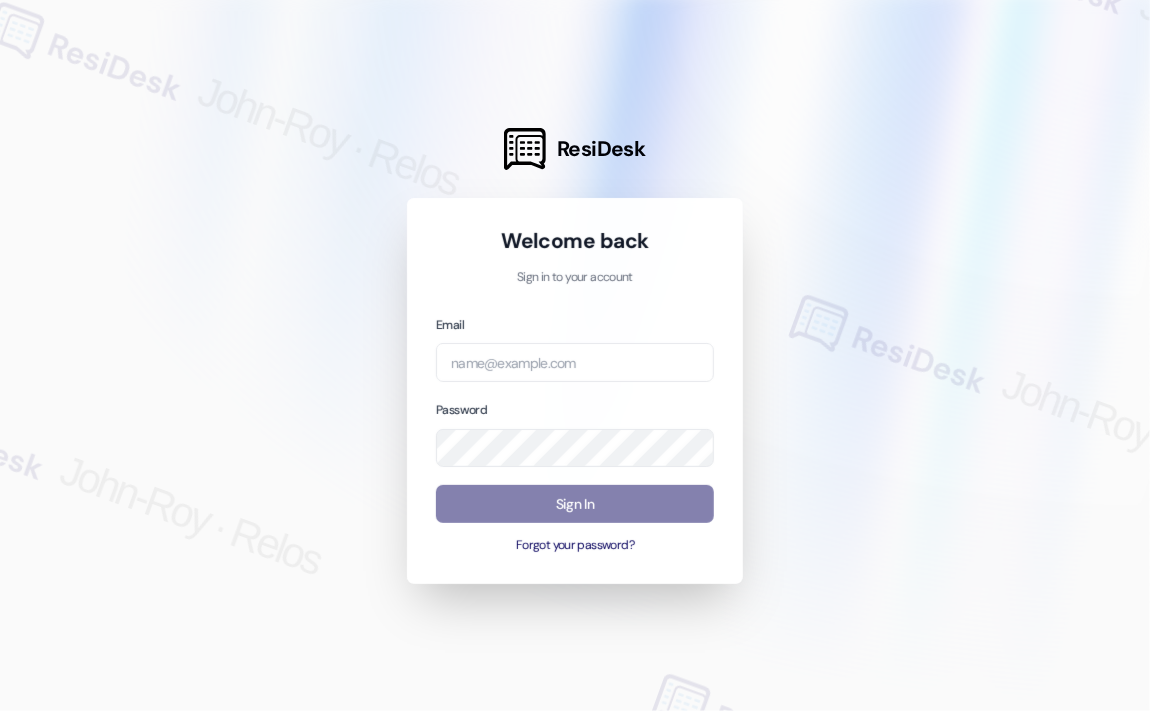 click at bounding box center [575, 355] 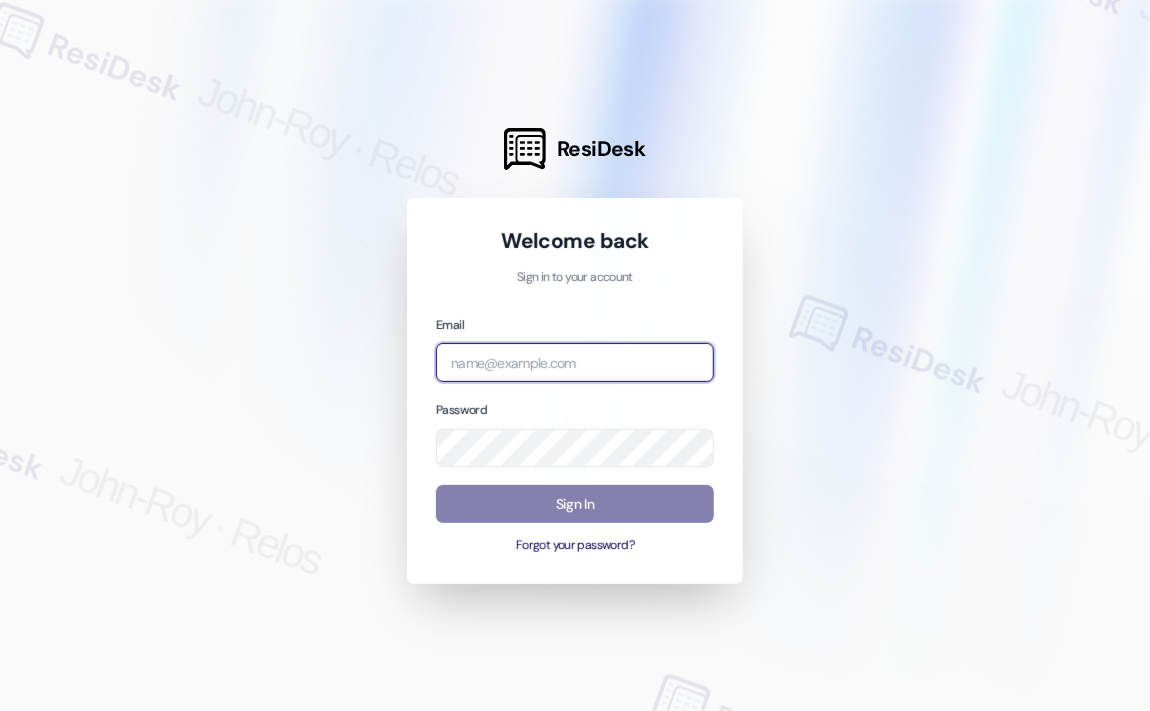 click at bounding box center [575, 362] 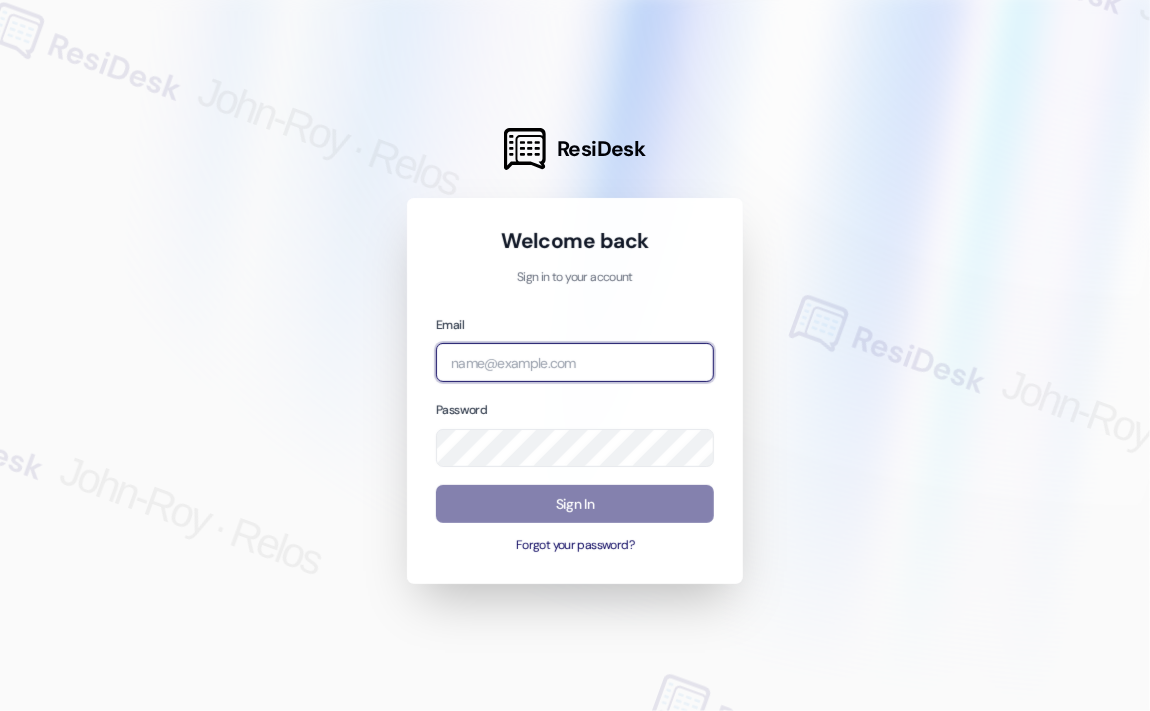 type on "automated-surveys-campus_living_centres-[NAME]@example.com" 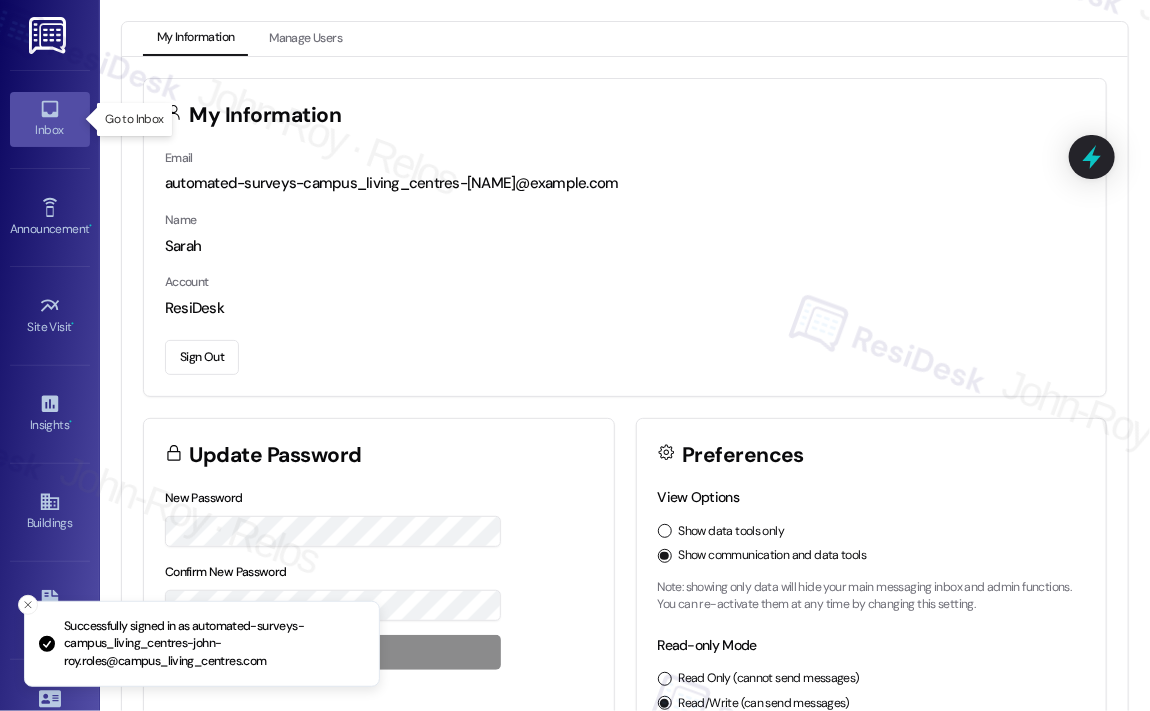 click on "Inbox" at bounding box center (50, 130) 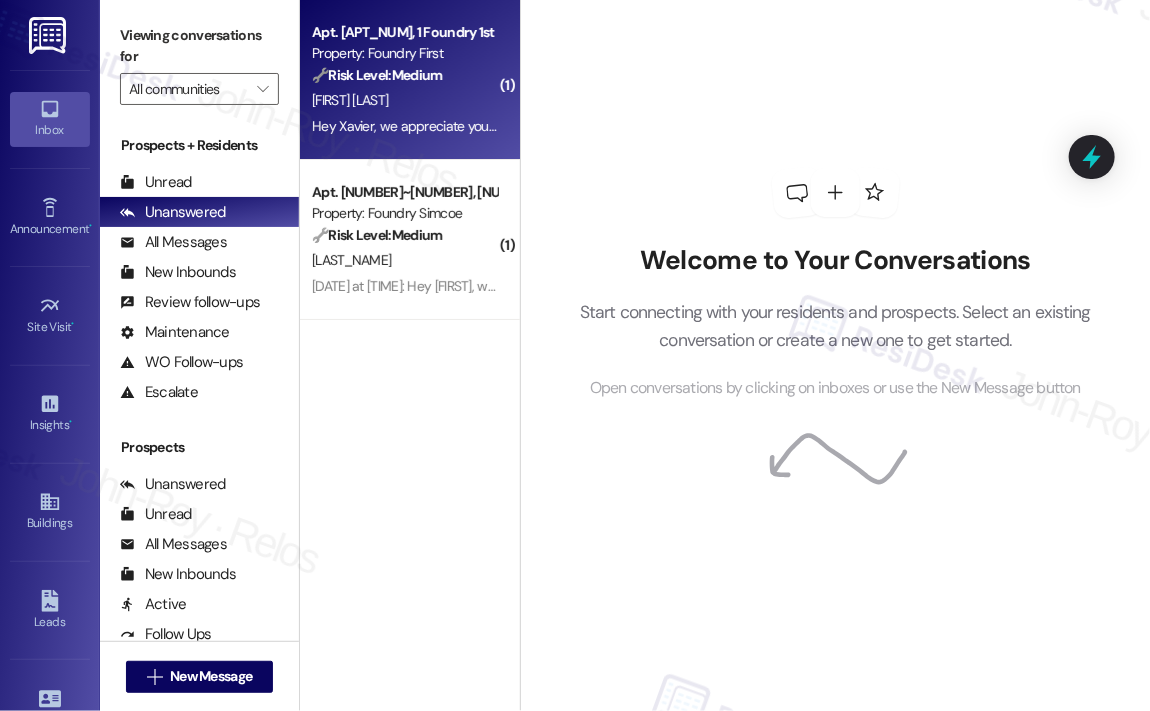 click on "[DATE] at [TIME]: Hey Xavier, we appreciate your text! We'll be back at 11AM to help you out. If it's urgent, dial our emergency number. Take care! [DATE] at [TIME]: Hey Xavier, we appreciate your text! We'll be back at 11AM to help you out. If it's urgent, dial our emergency number. Take care!" at bounding box center (404, 126) 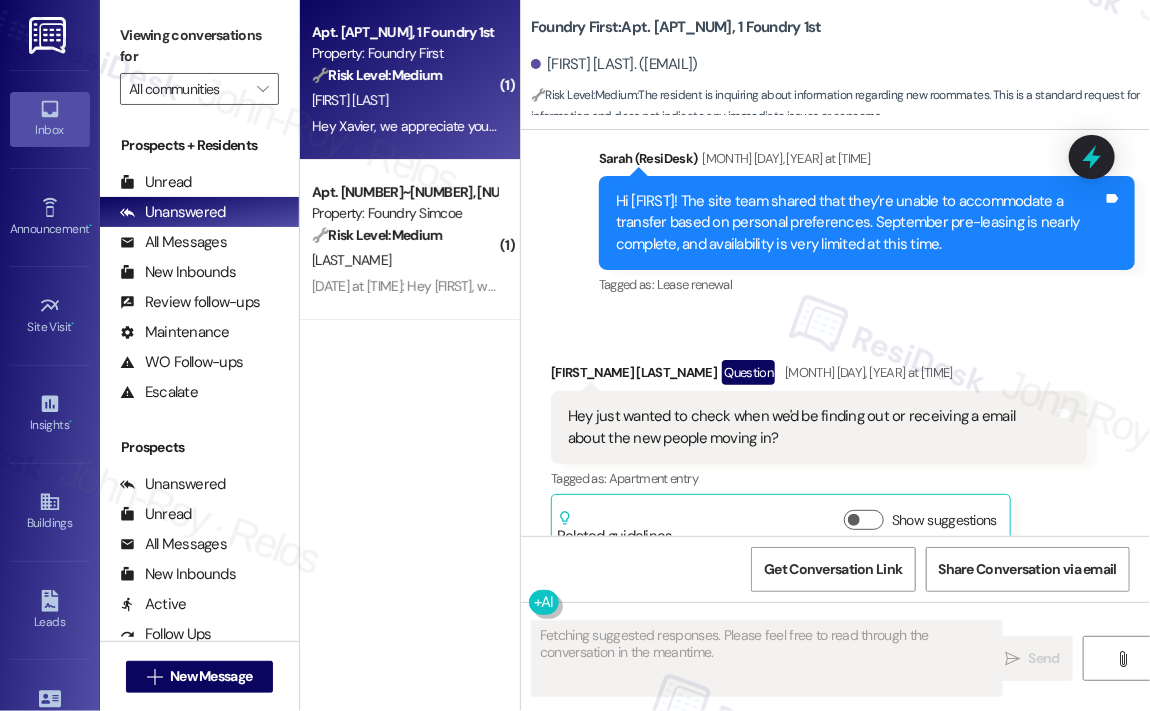 scroll, scrollTop: 13621, scrollLeft: 0, axis: vertical 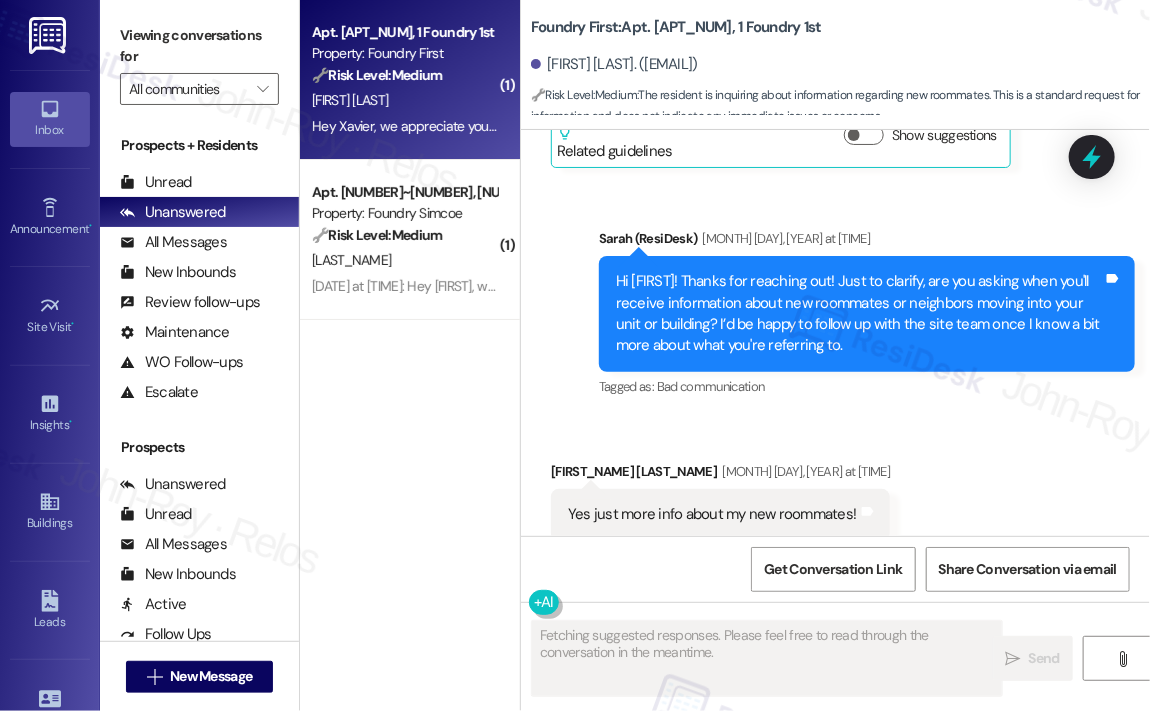 click on "Tagged as:   Bad communication Click to highlight conversations about Bad communication" at bounding box center [867, 386] 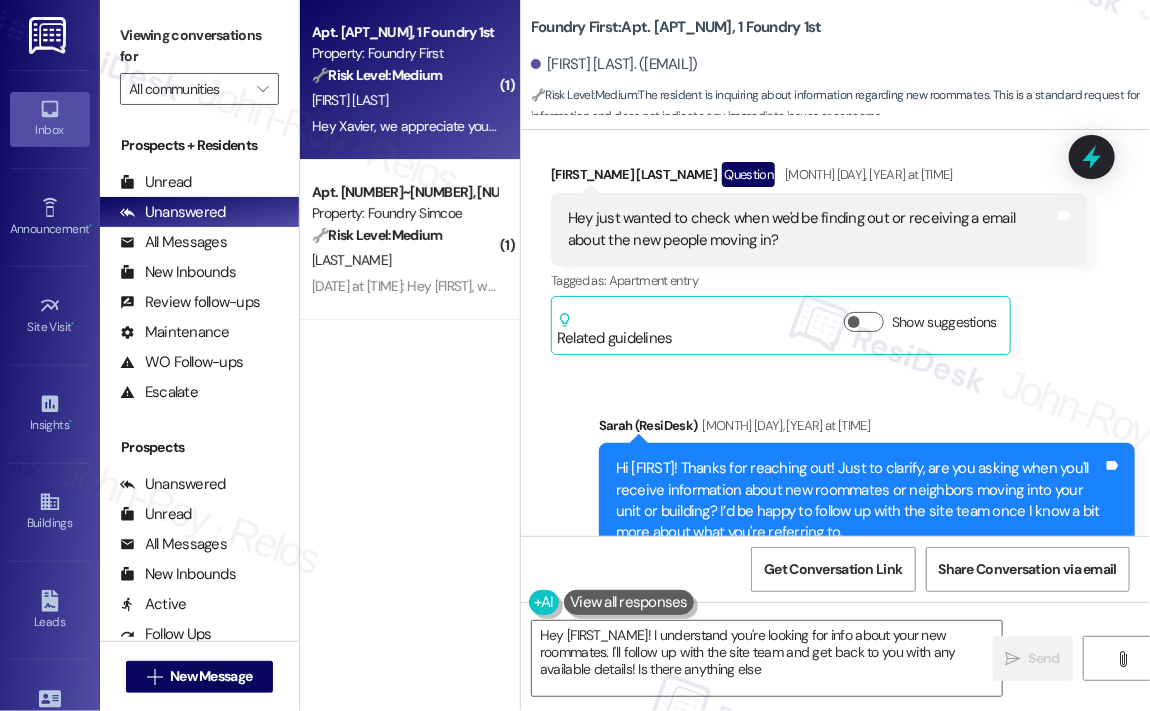 scroll, scrollTop: 13421, scrollLeft: 0, axis: vertical 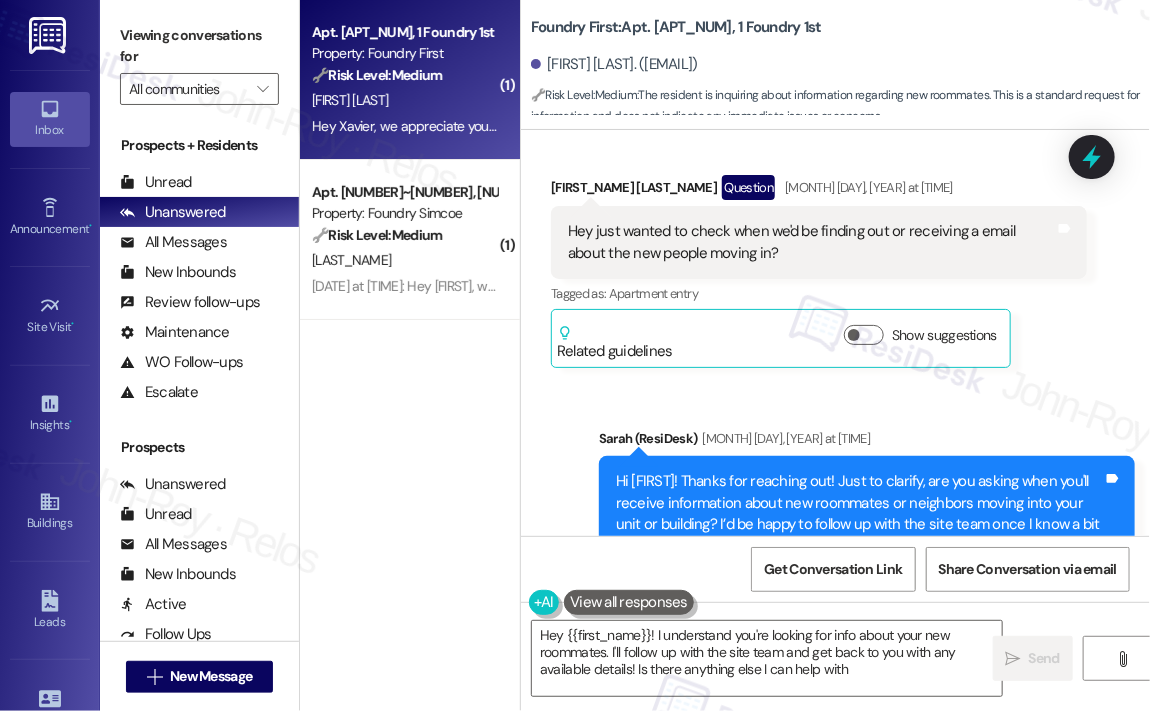 type on "Hey {{first_name}}! I understand you're looking for info about your new roommates. I'll follow up with the site team and get back to you with any available details! Is there anything else I can help with?" 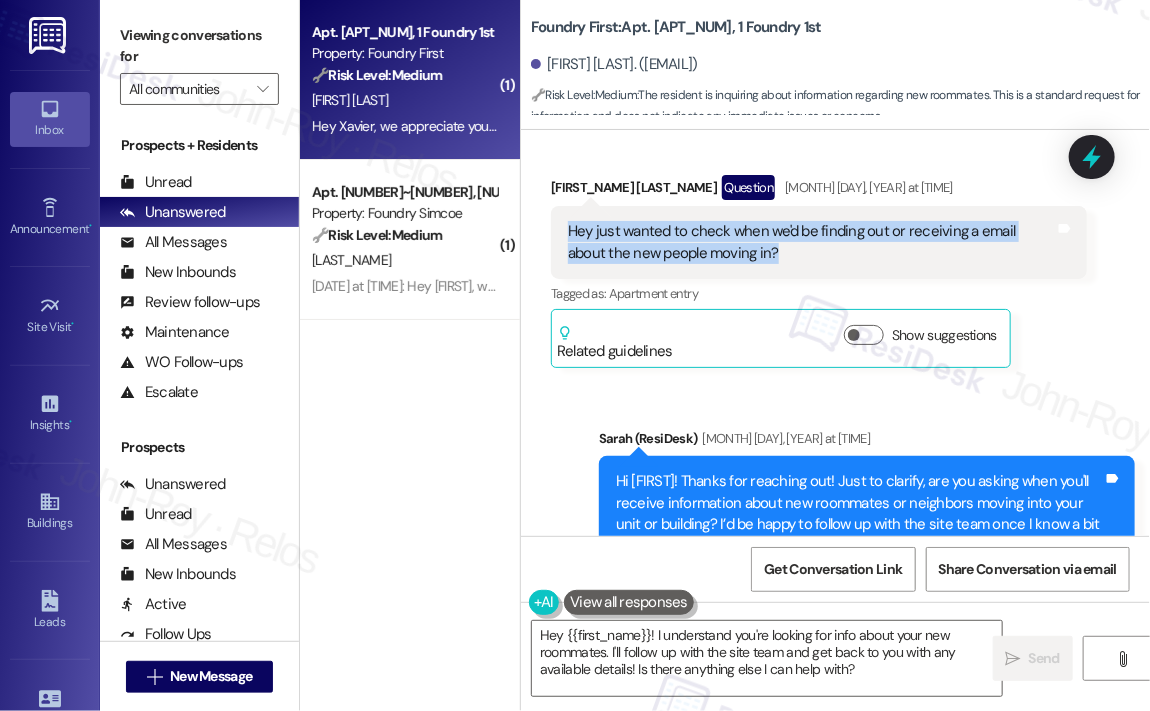 drag, startPoint x: 774, startPoint y: 197, endPoint x: 568, endPoint y: 181, distance: 206.62042 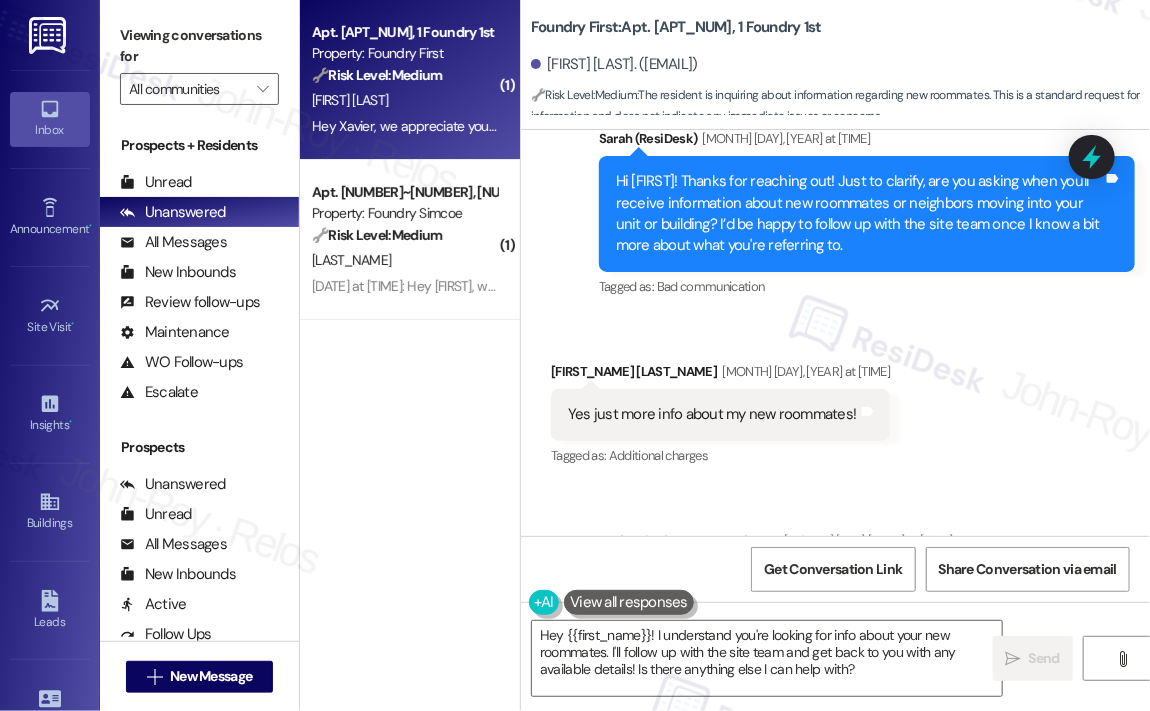 click on "Yes just more info about my new roommates!" at bounding box center [712, 414] 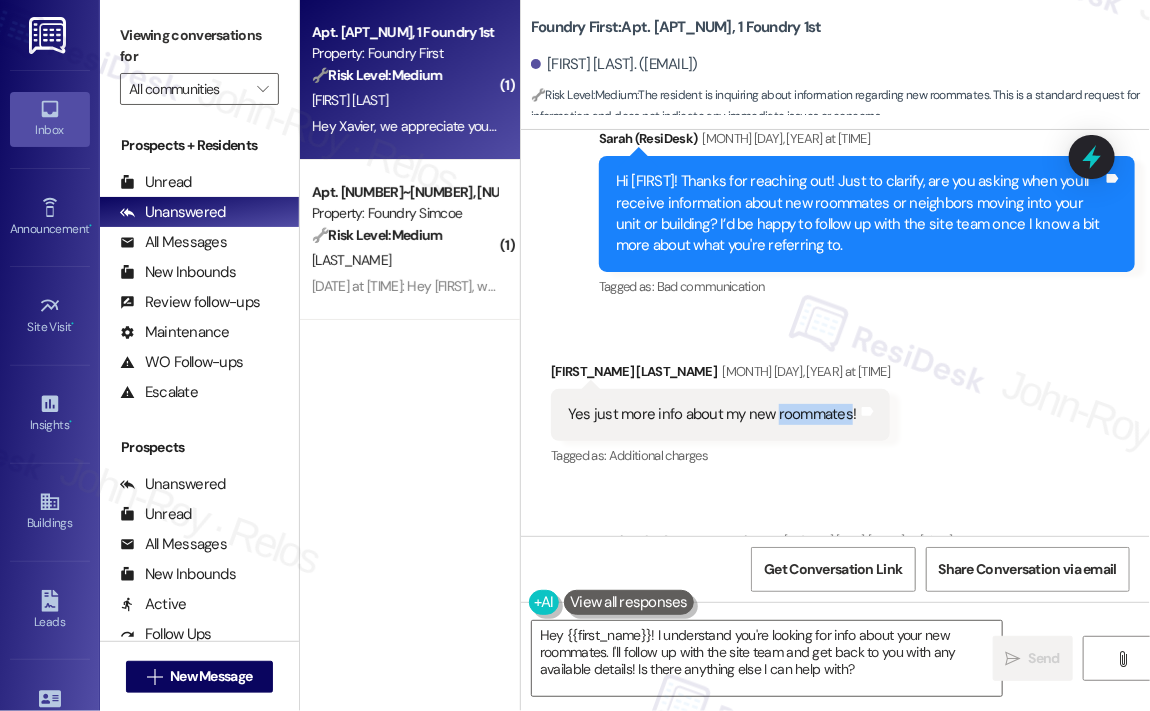 click on "Yes just more info about my new roommates!" at bounding box center [712, 414] 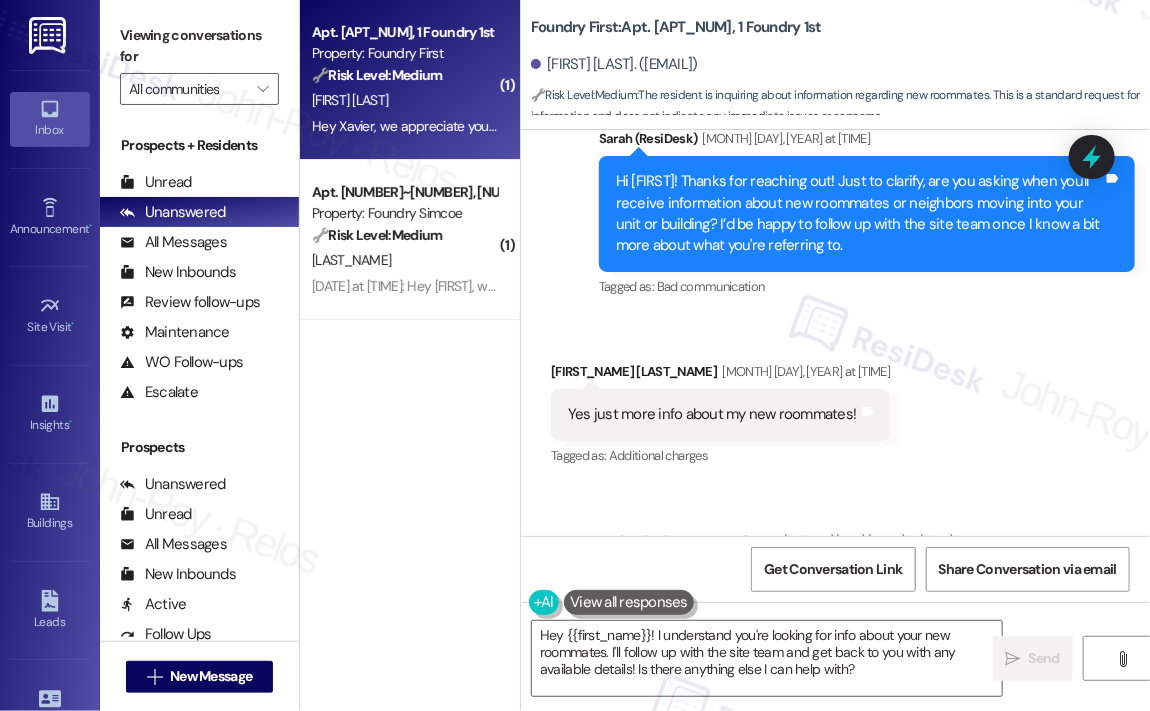 click on "Yes just more info about my new roommates!" at bounding box center (712, 414) 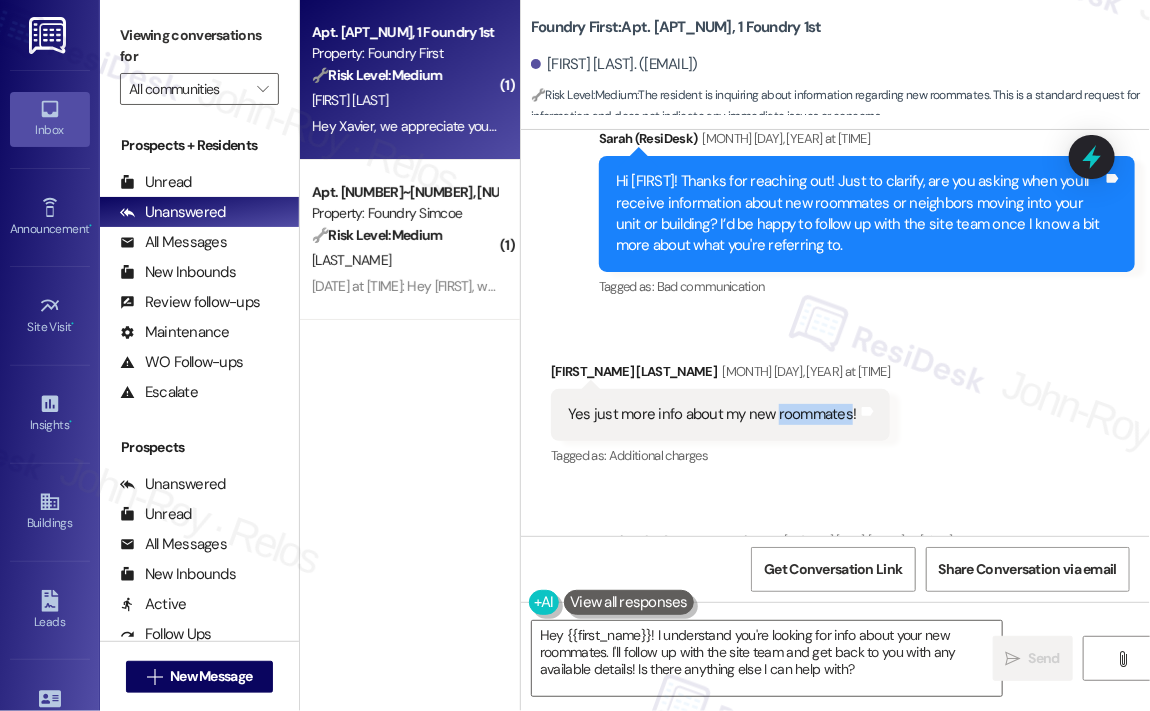 click on "Yes just more info about my new roommates!" at bounding box center [712, 414] 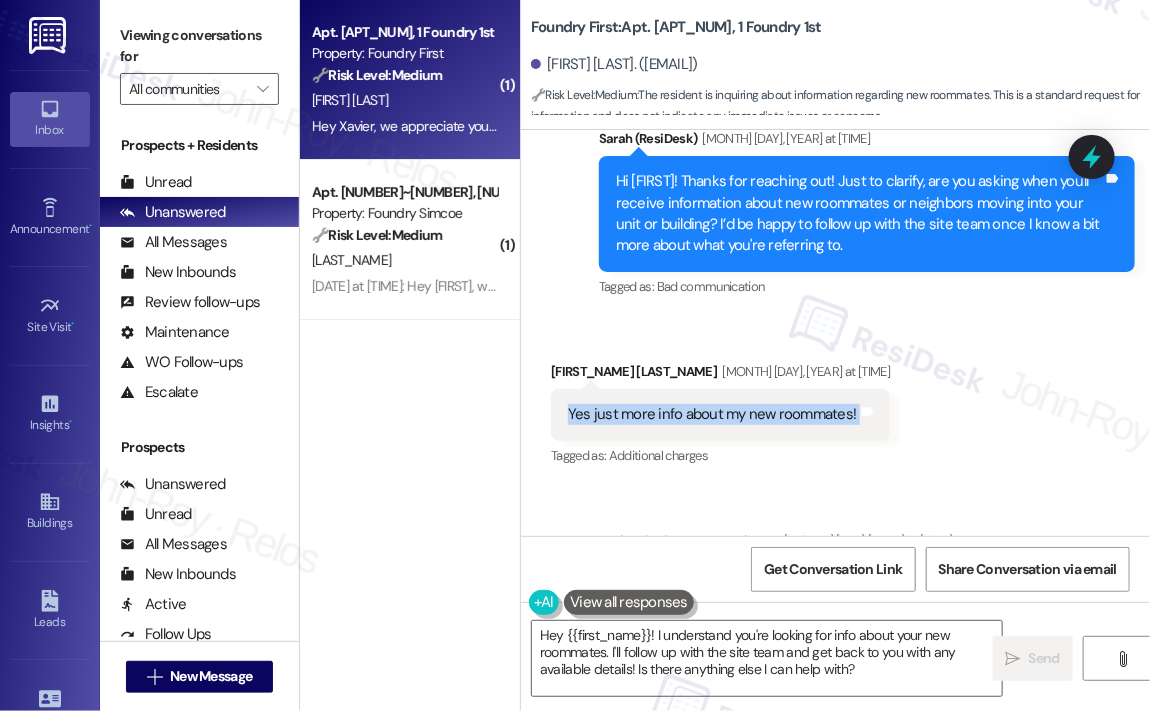 click on "Yes just more info about my new roommates!" at bounding box center [712, 414] 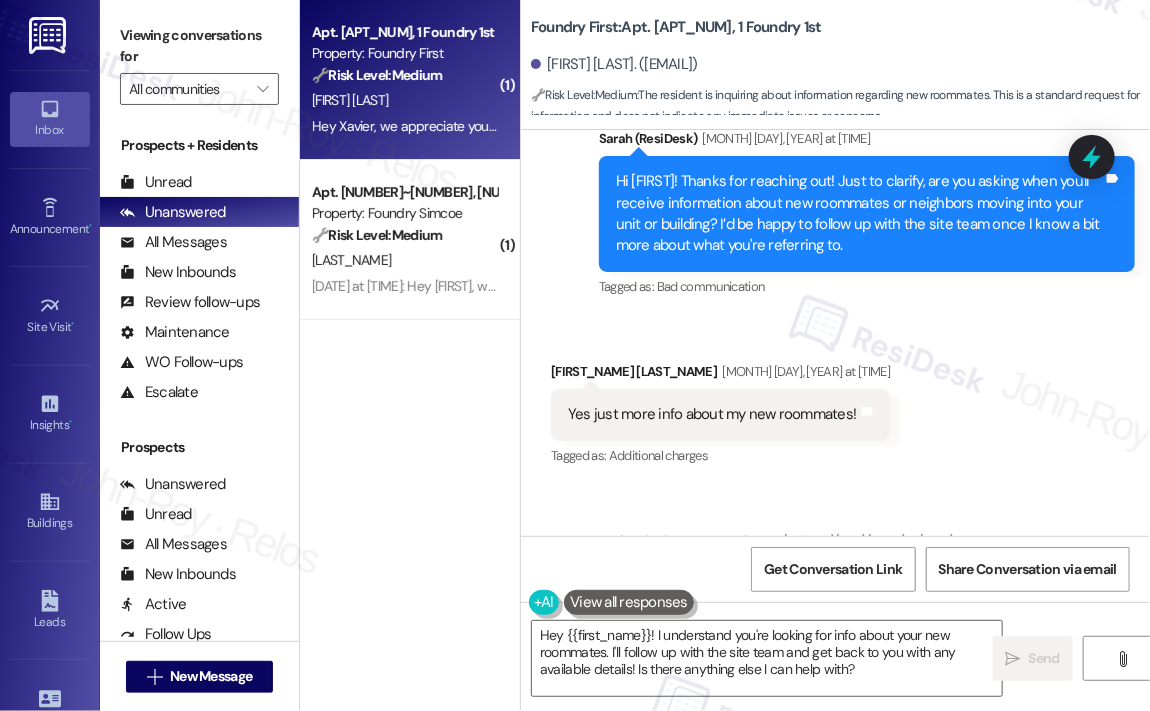drag, startPoint x: 999, startPoint y: 291, endPoint x: 1004, endPoint y: 275, distance: 16.763054 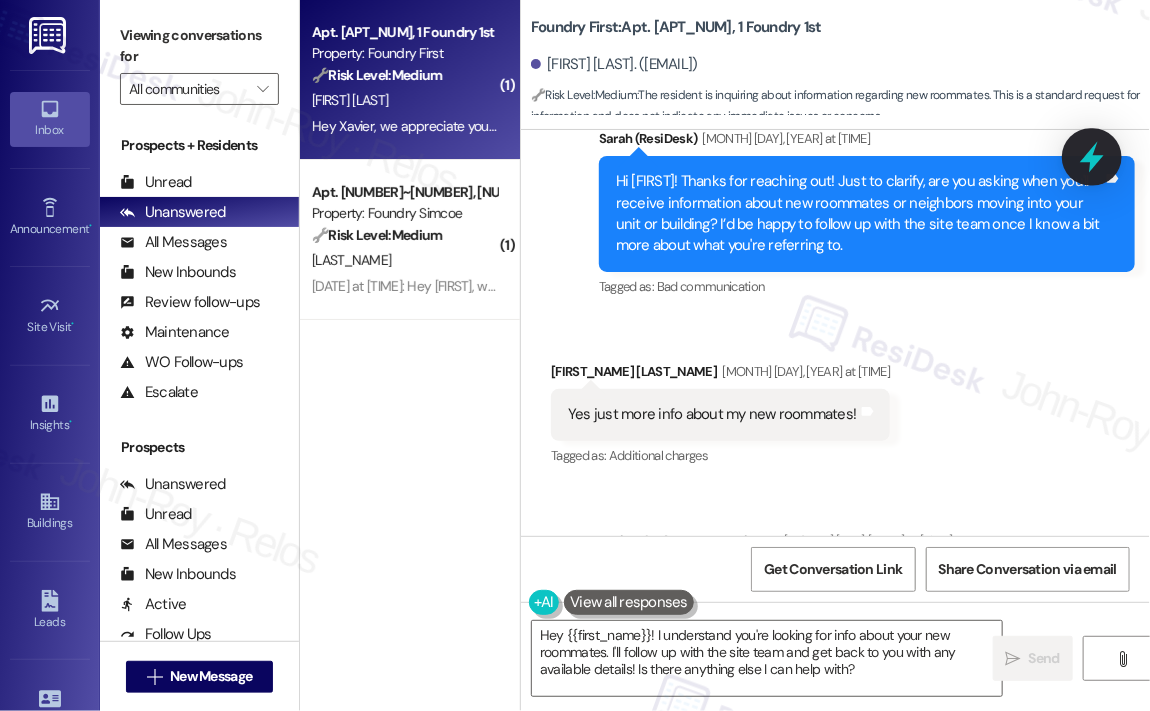 click at bounding box center (1092, 156) 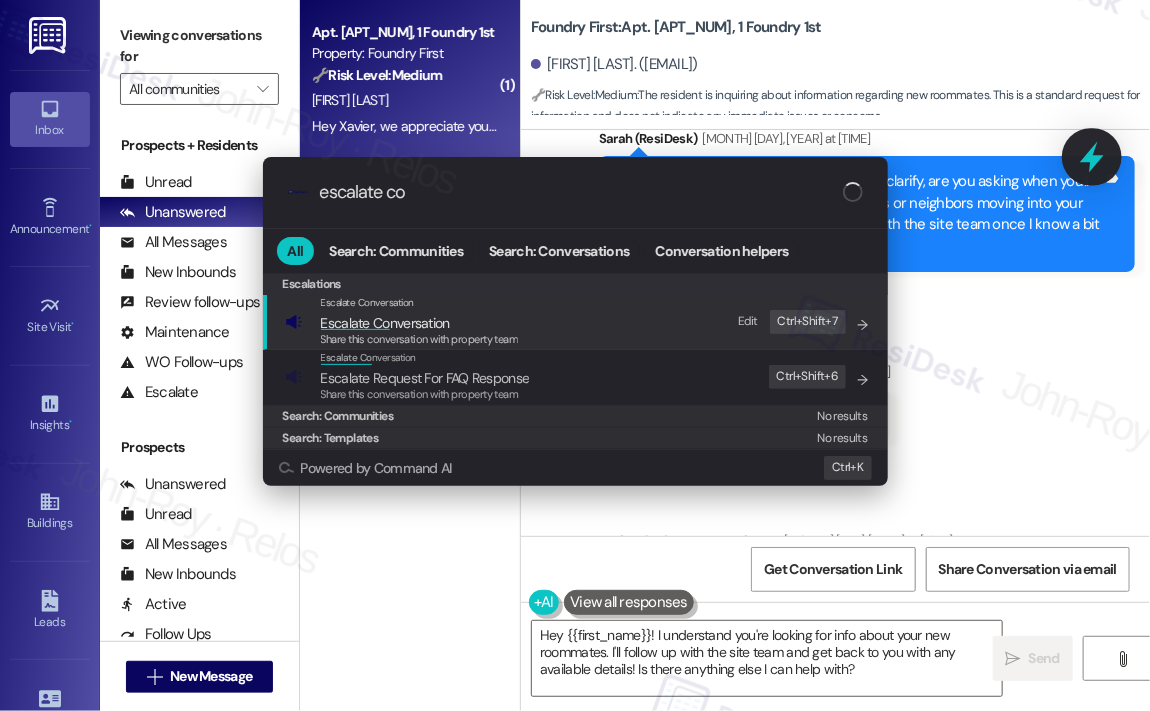 type on "escalate con" 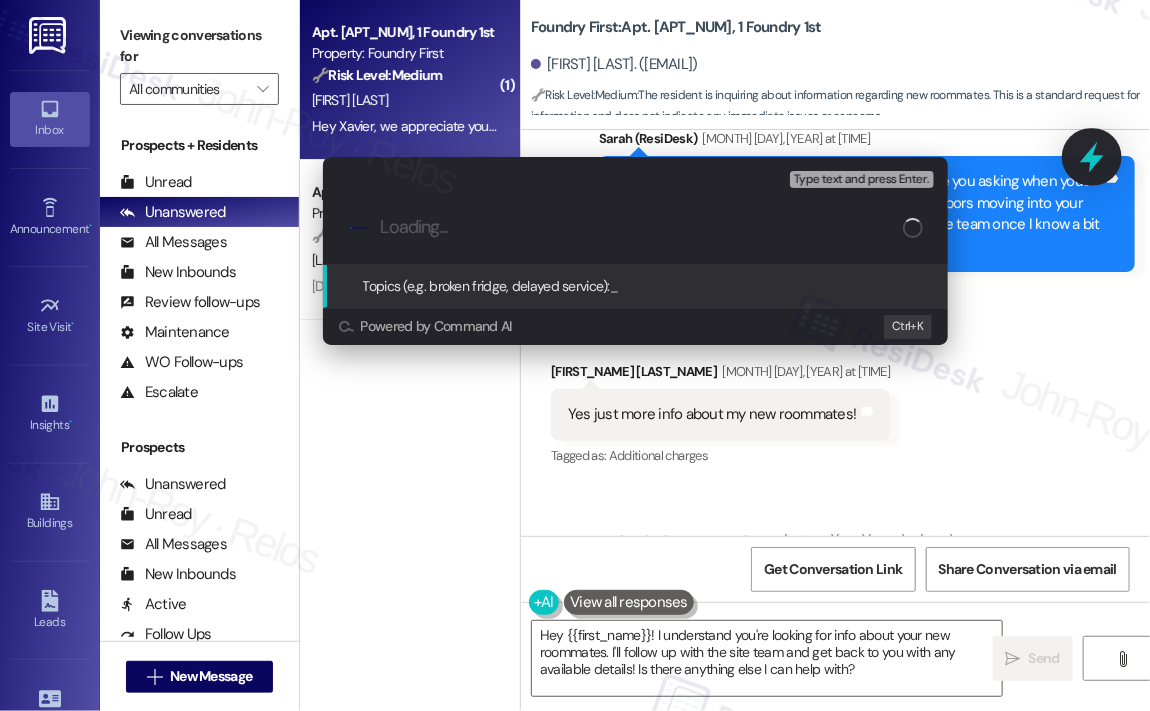 click on "Escalate Conversation High risk Topics (e.g. broken fridge, delayed service) Any messages to highlight in the email? Type text and press Enter. .cls-1{fill:#0a055f;}.cls-2{fill:#0cc4c4;} resideskLogoBlueOrange Topics (e.g. broken fridge, delayed service): _ Powered by Command AI Ctrl+ K" at bounding box center (575, 355) 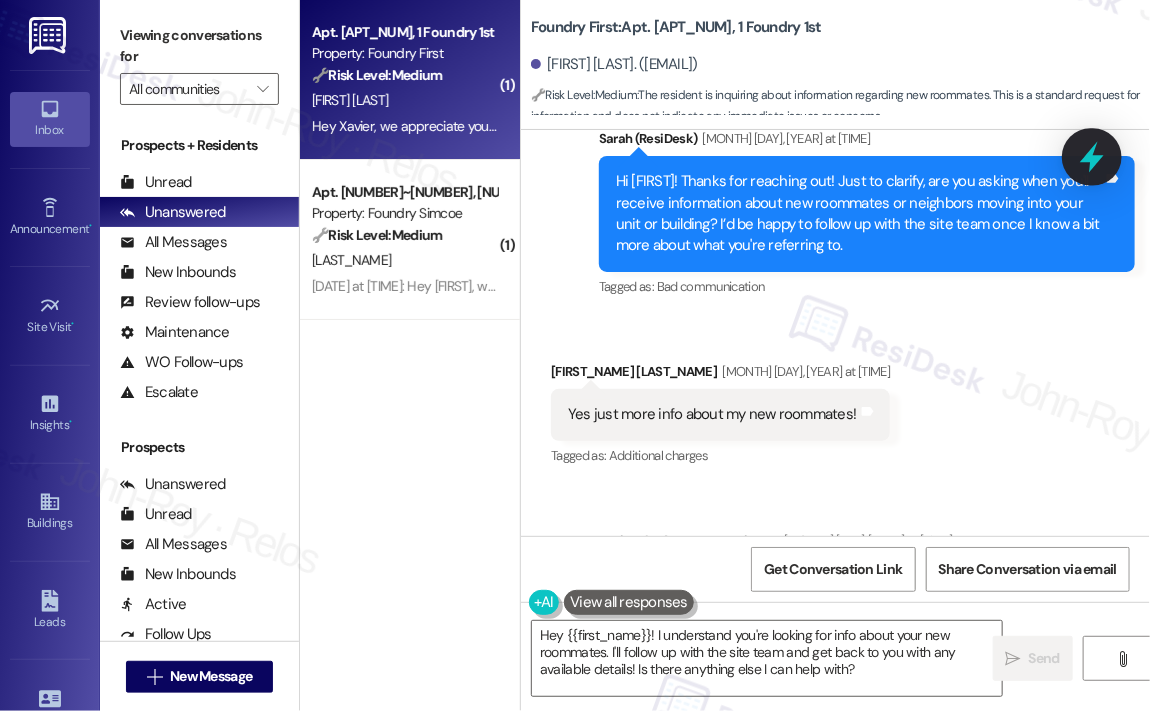 click at bounding box center (1092, 156) 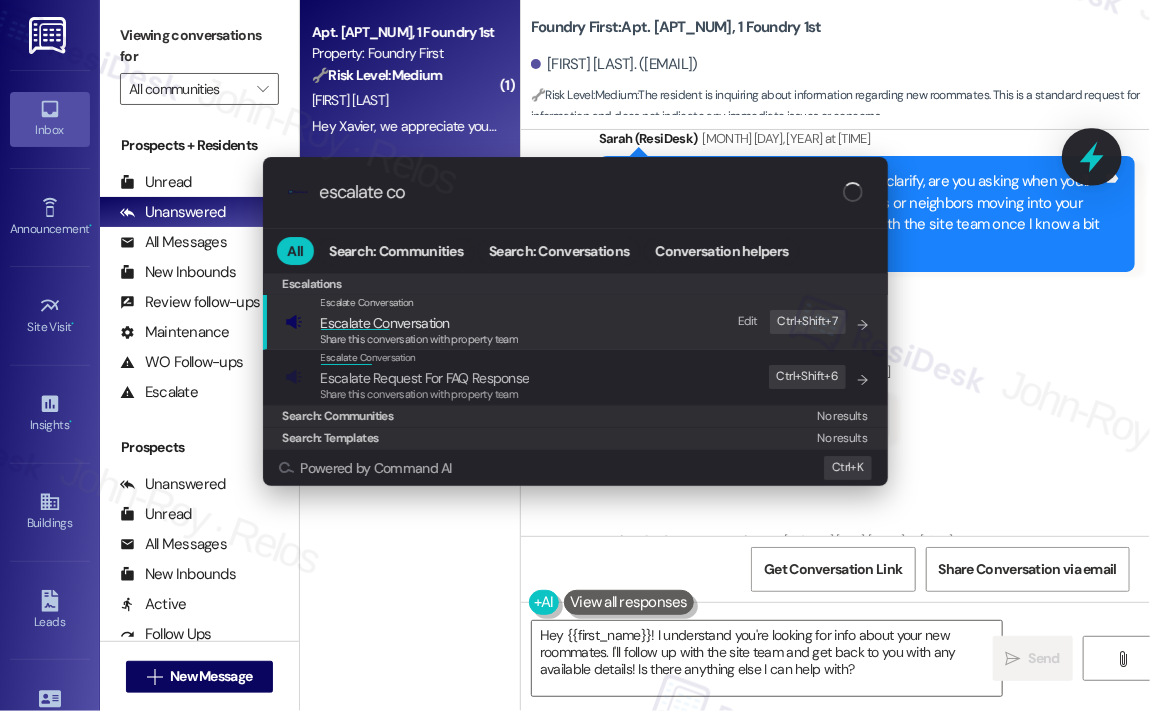 type on "escalate con" 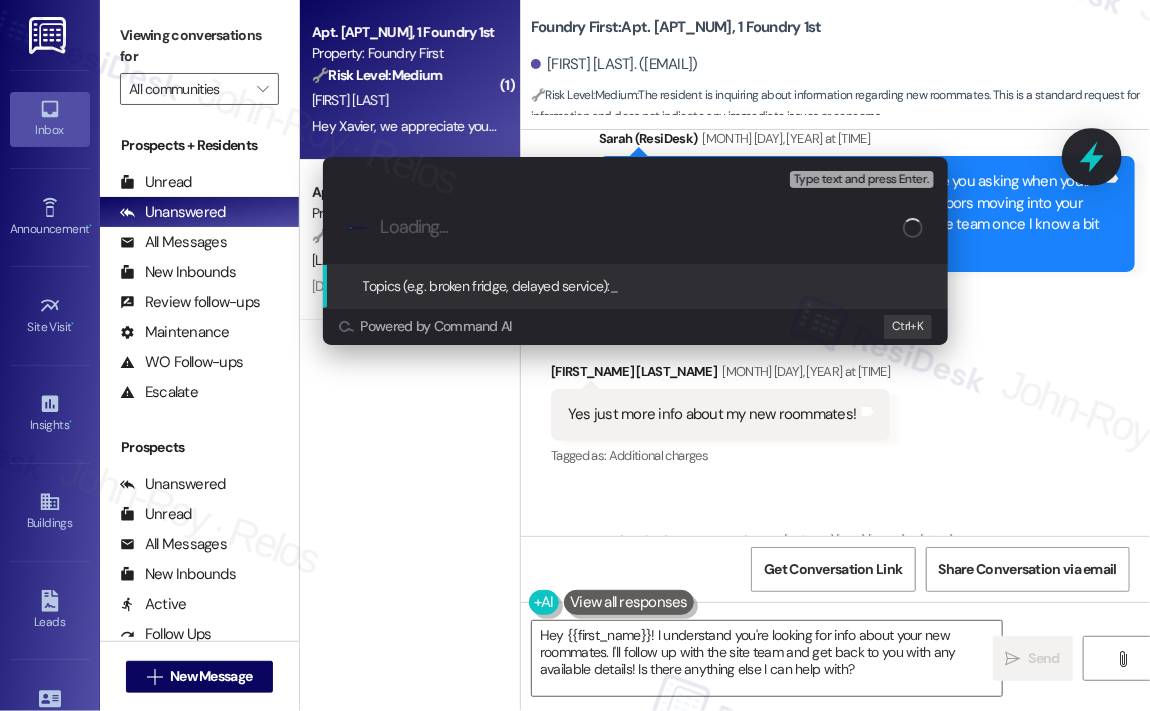 paste on "When Will We Get Info About New Roommates?" 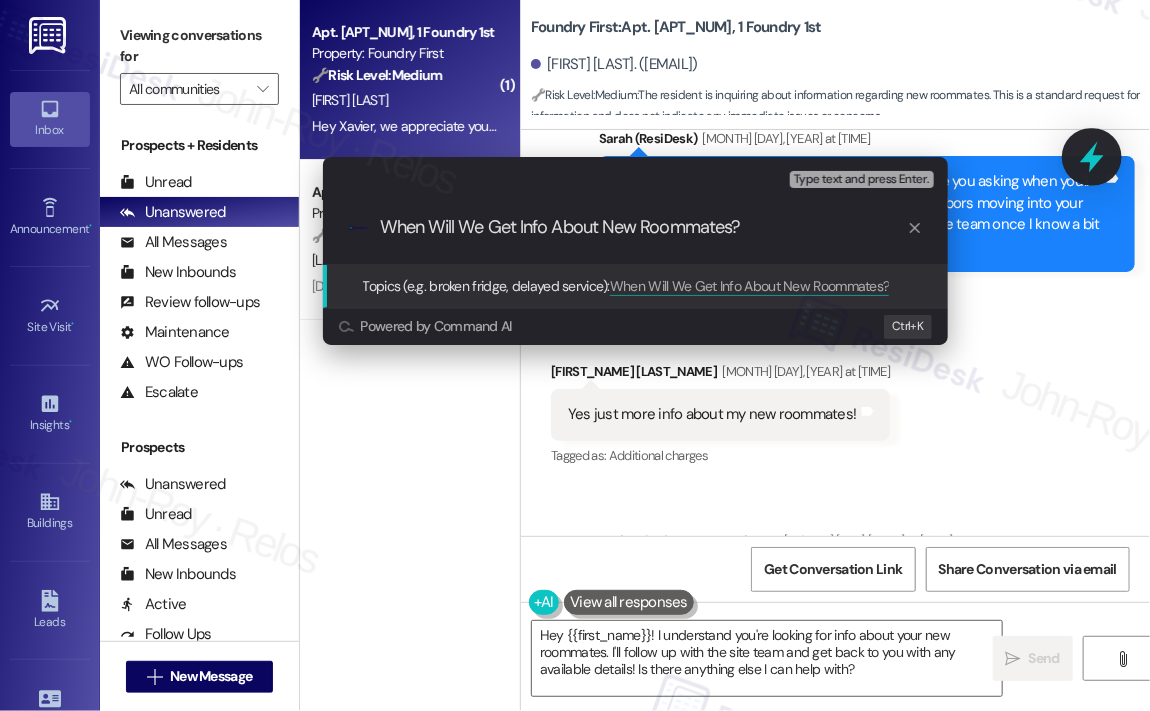 type 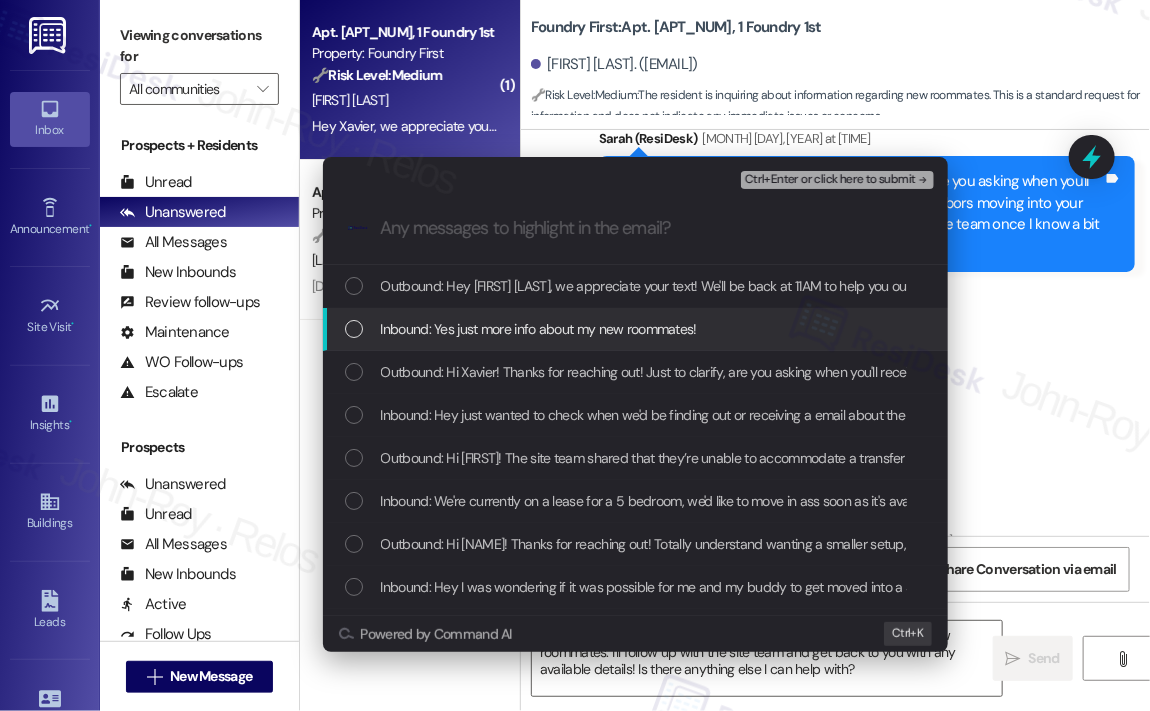 click on "Inbound: Yes just more info about my new roommates!" at bounding box center (539, 329) 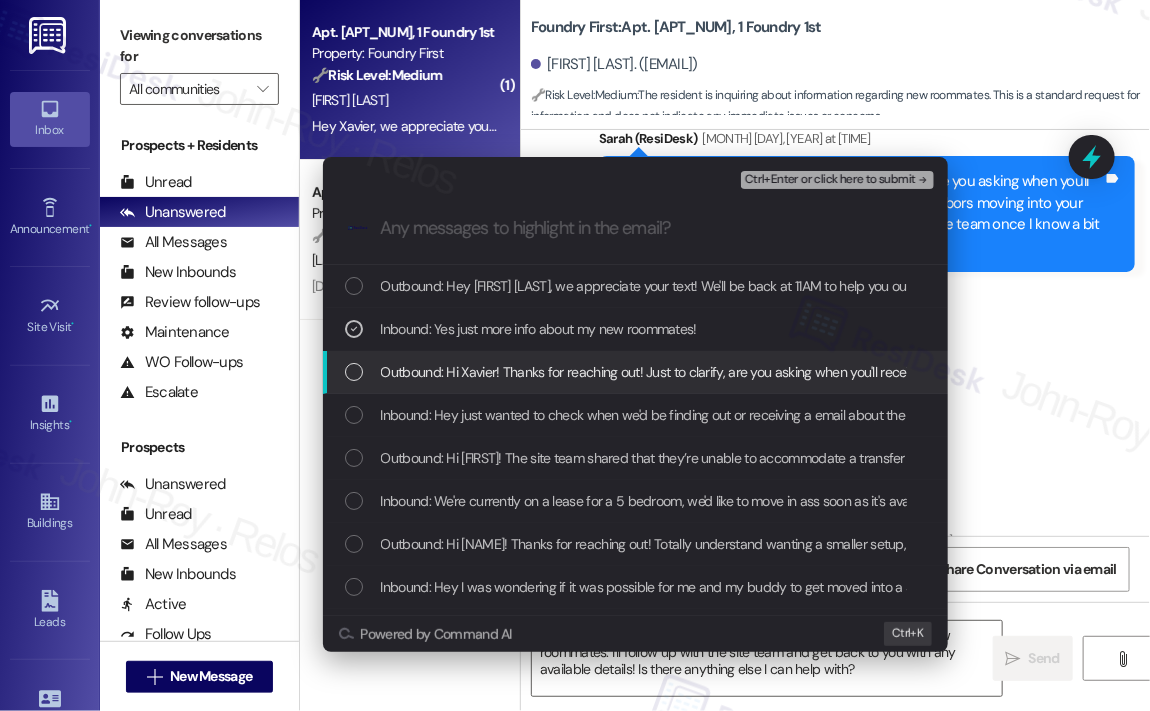 click on "Outbound: Hi Xavier! Thanks for reaching out! Just to clarify, are you asking when you'll receive information about new roommates or neighbors moving into your unit or building? I’d be happy to follow up with the site team once I know a bit more about what you're referring to." at bounding box center (1171, 372) 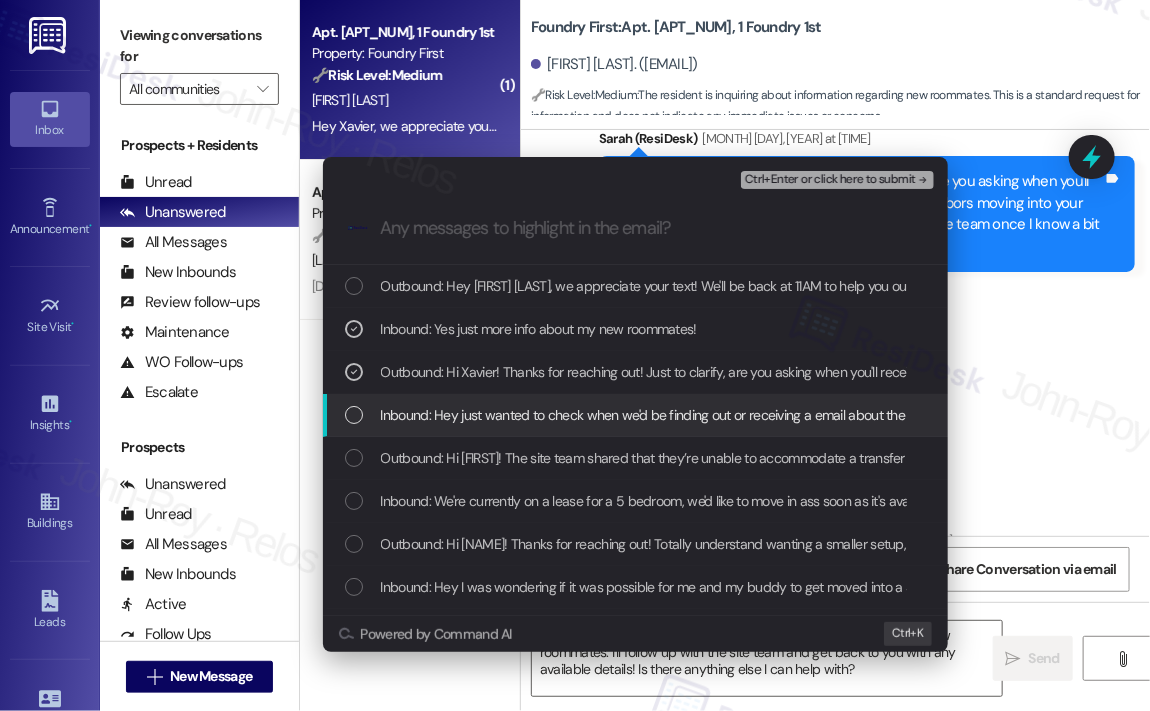 click on "Inbound: Hey just wanted to check when we'd be finding out or receiving a email about the new people moving in?" at bounding box center (711, 415) 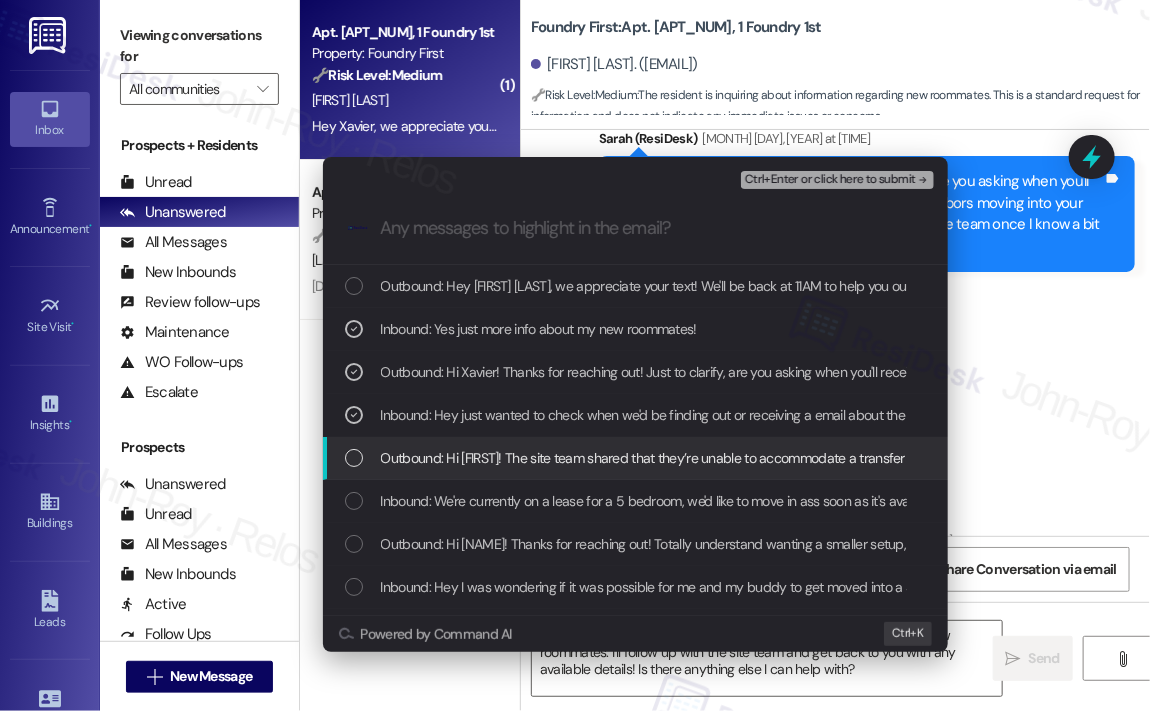 click on "Outbound: Hi [FIRST]! The site team shared that they’re unable to accommodate a transfer based on personal preferences. September pre-leasing is nearly complete, and availability is very limited at this time." at bounding box center (983, 458) 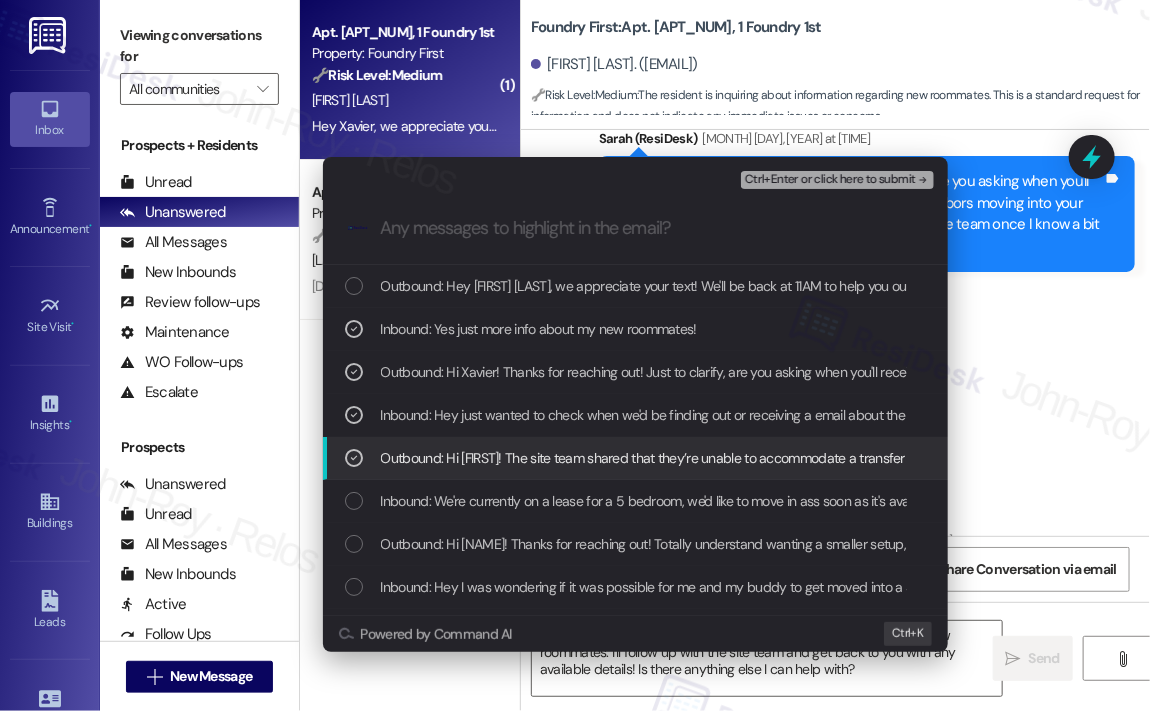 click on "Outbound: Hi [FIRST]! The site team shared that they’re unable to accommodate a transfer based on personal preferences. September pre-leasing is nearly complete, and availability is very limited at this time." at bounding box center [983, 458] 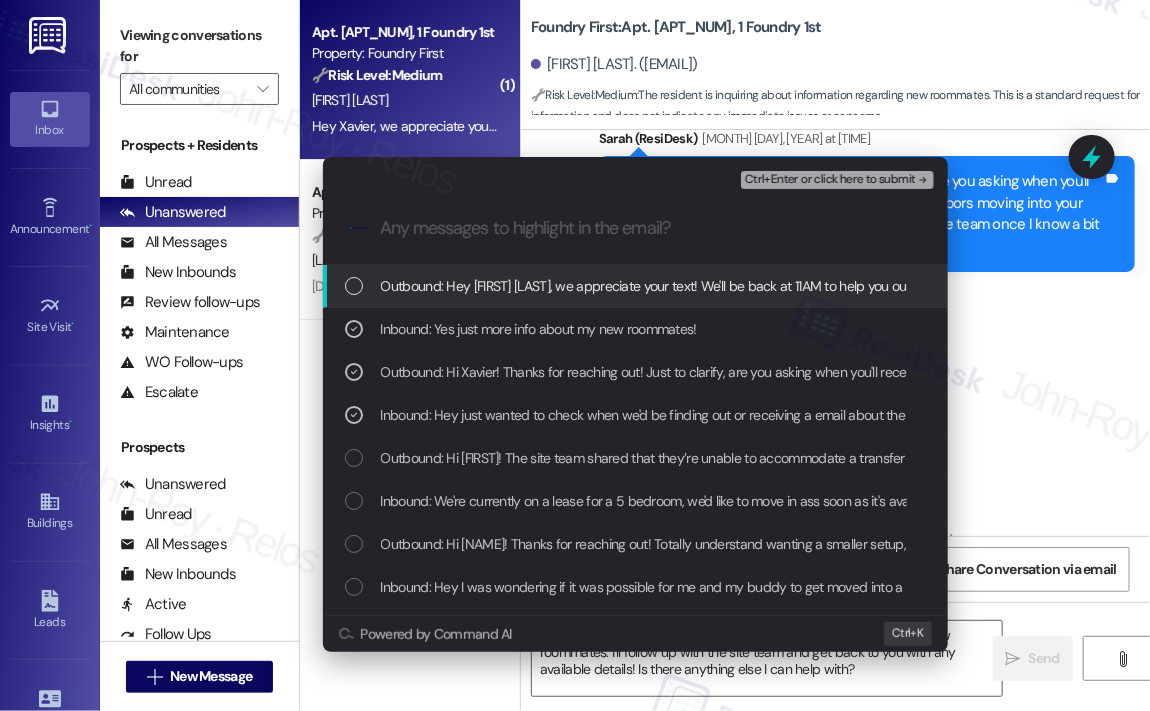 click on "Ctrl+Enter or click here to submit" at bounding box center (830, 180) 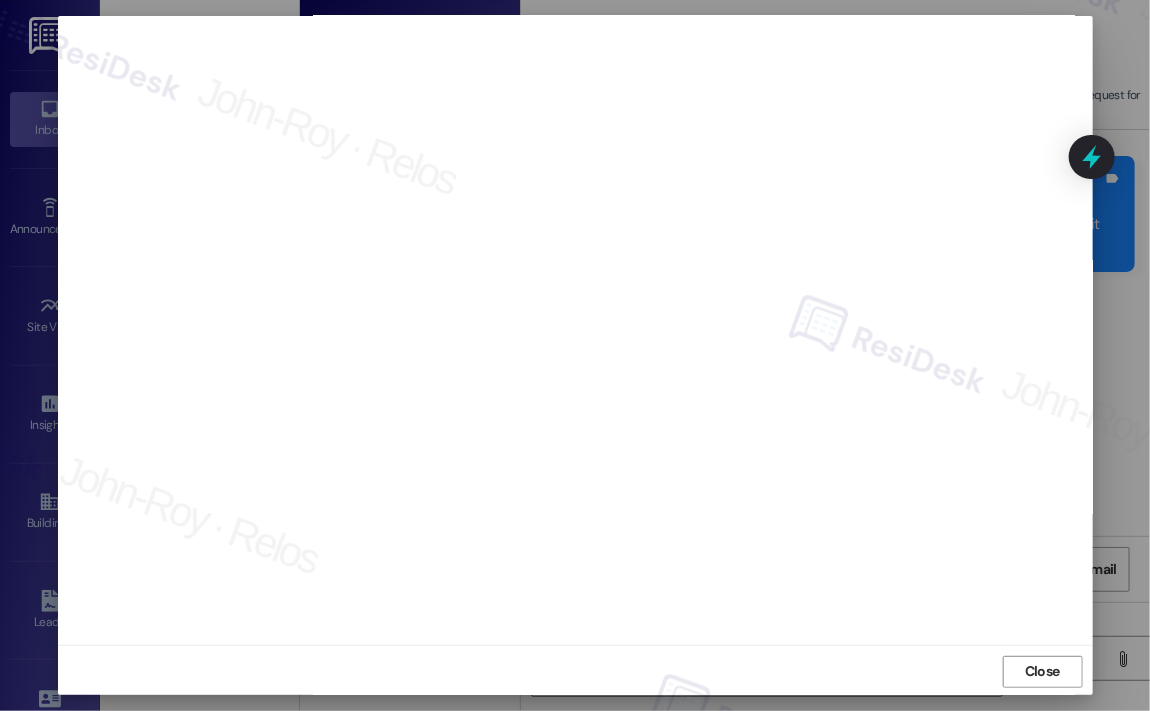 scroll, scrollTop: 13, scrollLeft: 0, axis: vertical 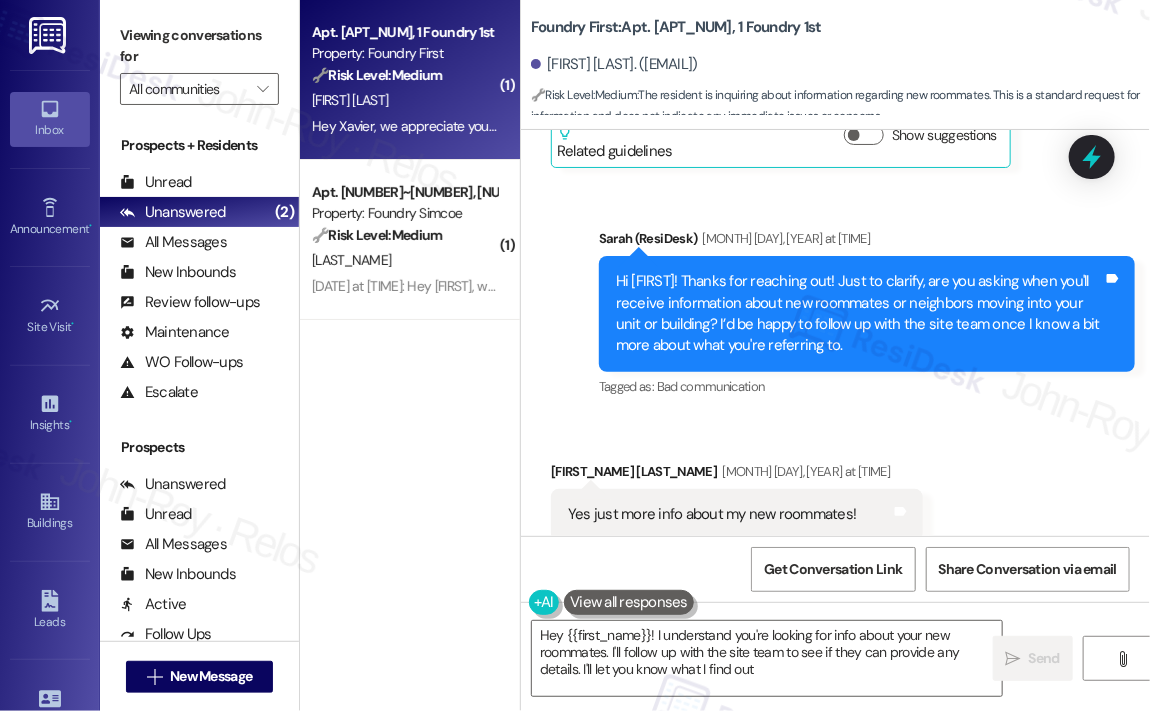 type on "Hey {{first_name}}! I understand you're looking for info about your new roommates. I'll follow up with the site team to see if they can provide any details. I'll let you know what I find out!" 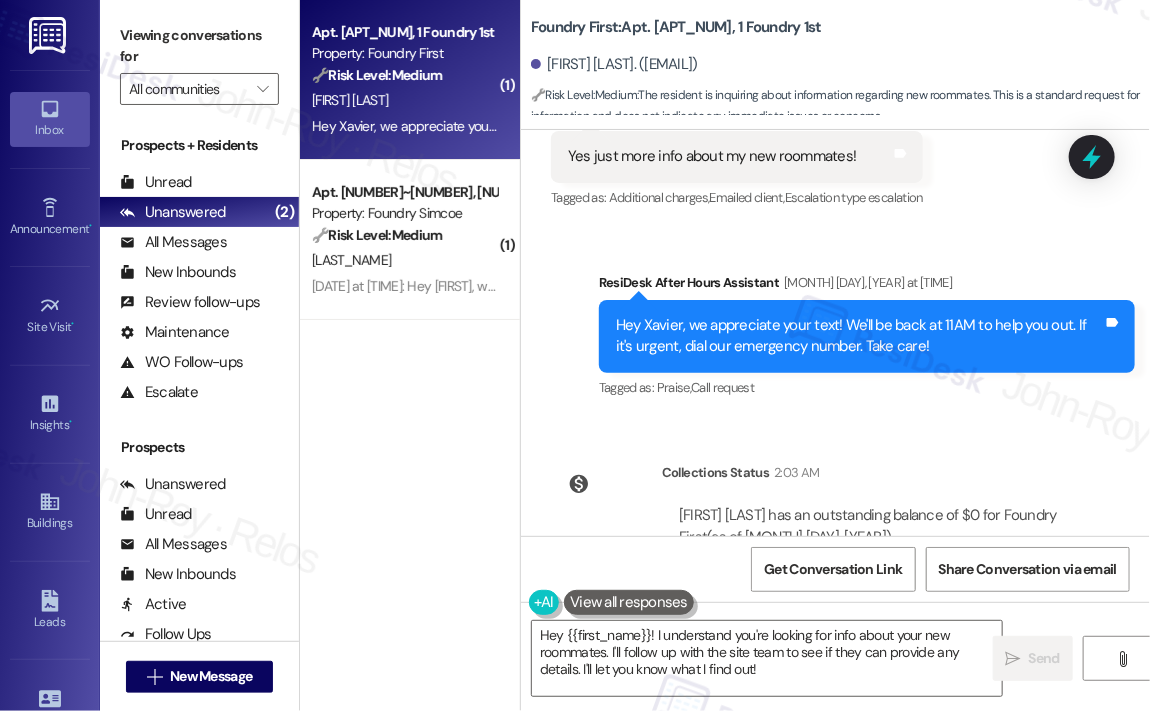 scroll, scrollTop: 14017, scrollLeft: 0, axis: vertical 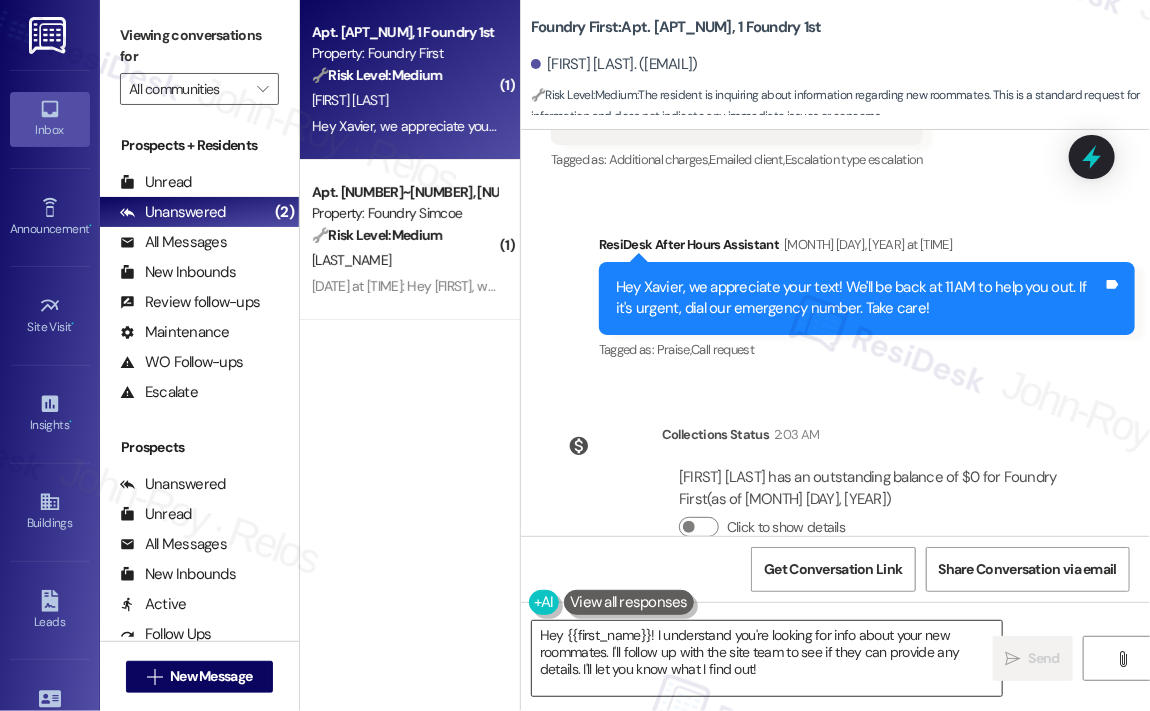 click on "Hey {{first_name}}! I understand you're looking for info about your new roommates. I'll follow up with the site team to see if they can provide any details. I'll let you know what I find out!" at bounding box center [767, 658] 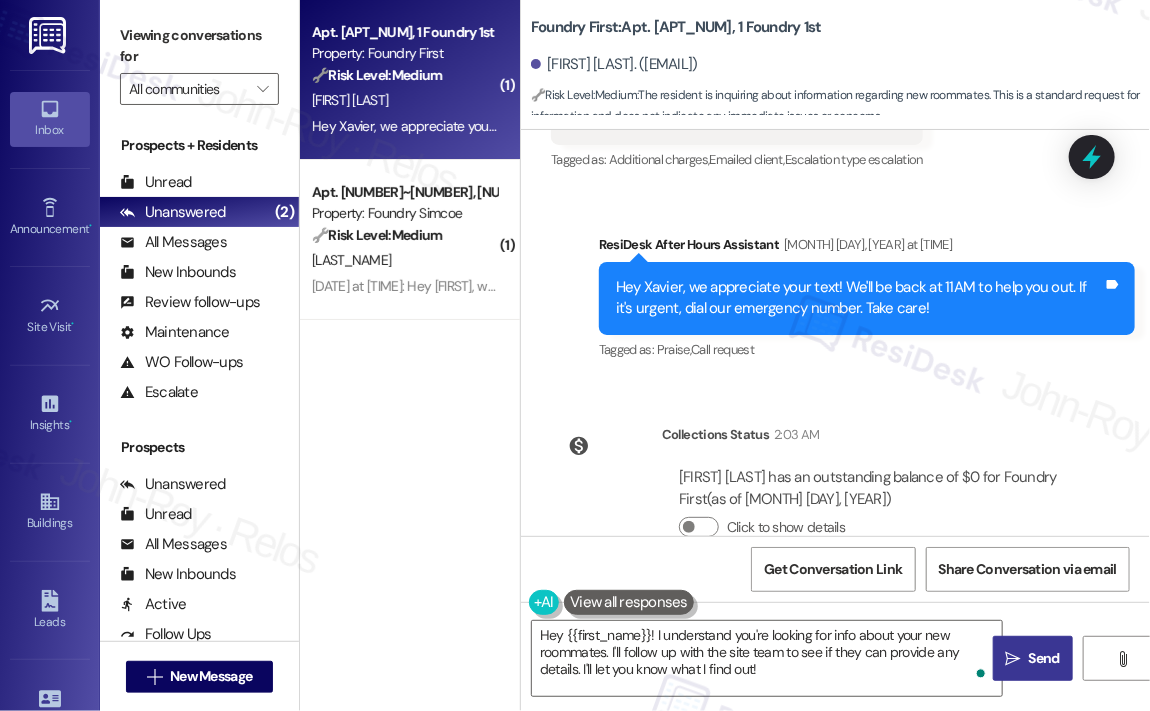 click on "Send" at bounding box center (1044, 658) 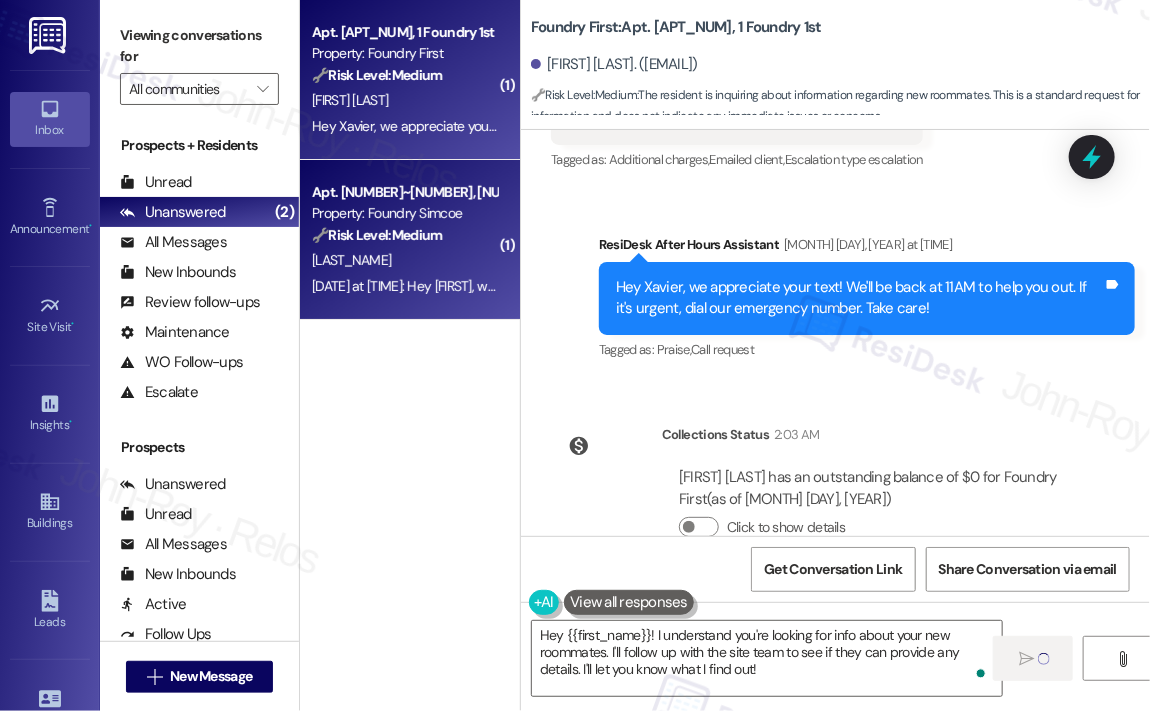 click on "[MONTH] [DAY], [YEAR] at [TIME]: Hey Patrick, we appreciate your text! We'll be back at 11AM to help you out. If it's urgent, dial our emergency number. Take care! [MONTH] [DAY], [YEAR] at [TIME]: Hey Patrick, we appreciate your text! We'll be back at 11AM to help you out. If it's urgent, dial our emergency number. Take care!" at bounding box center [723, 286] 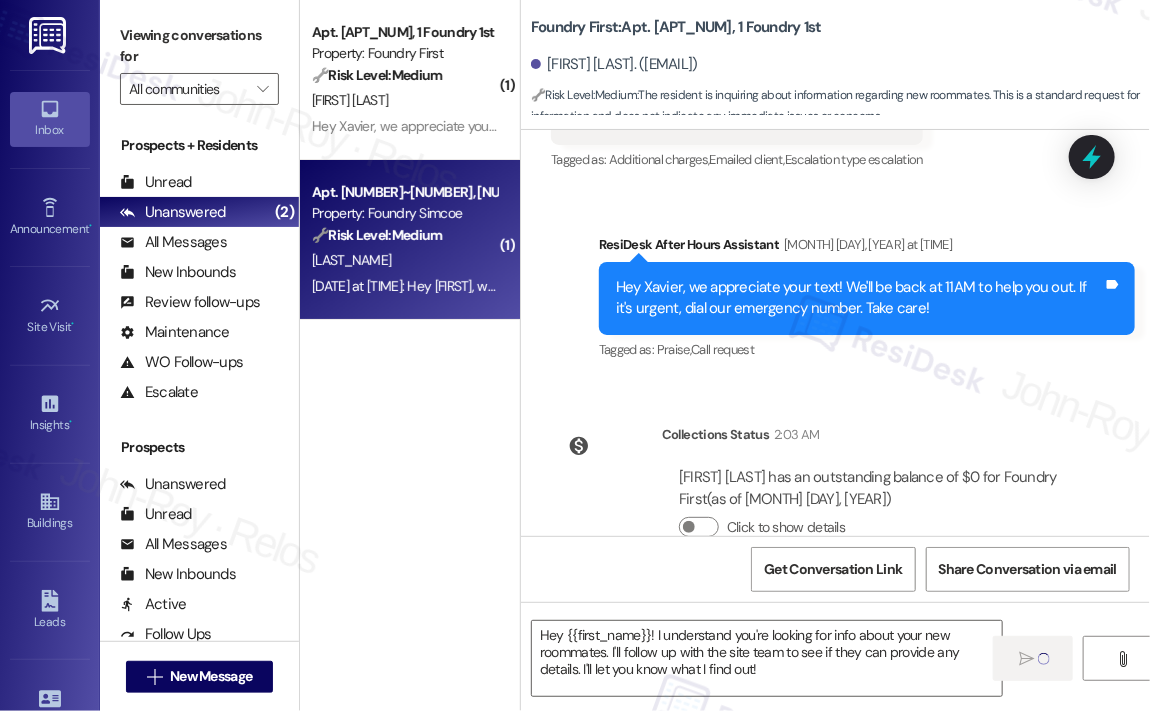 type on "Fetching suggested responses. Please feel free to read through the conversation in the meantime." 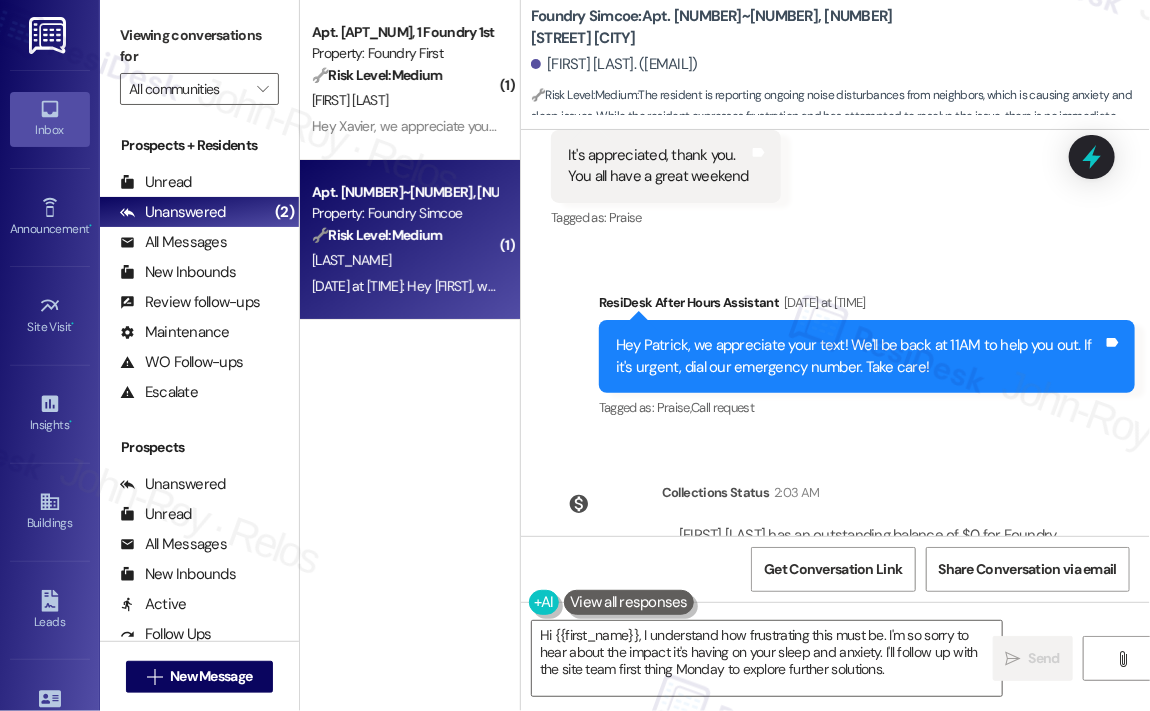 scroll, scrollTop: 52206, scrollLeft: 0, axis: vertical 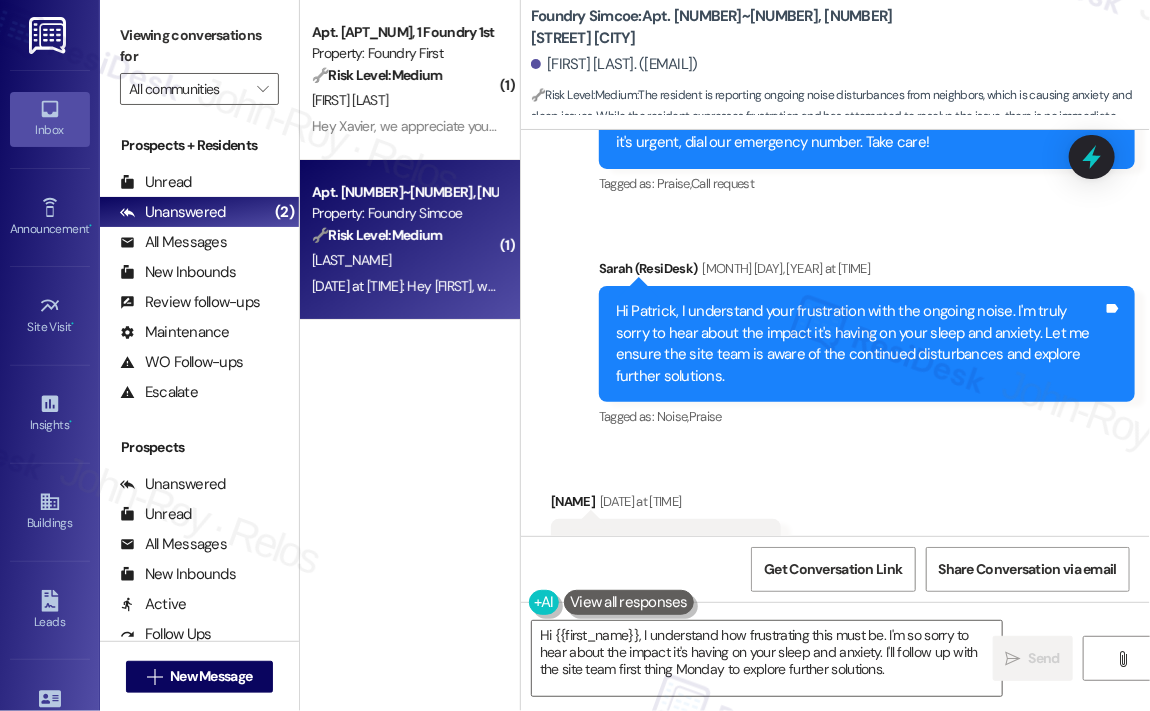 click on "Inbound: Yes just more info about my new roommates! , Outbound: Hi [FIRST] [LAST]! I understand that you’re currently in London. I’ll pass along your request for a call and keep you posted., Inbound: Hey just wanted to check when we'd be finding out or receiving a email about the new people moving in?" at bounding box center [835, 541] 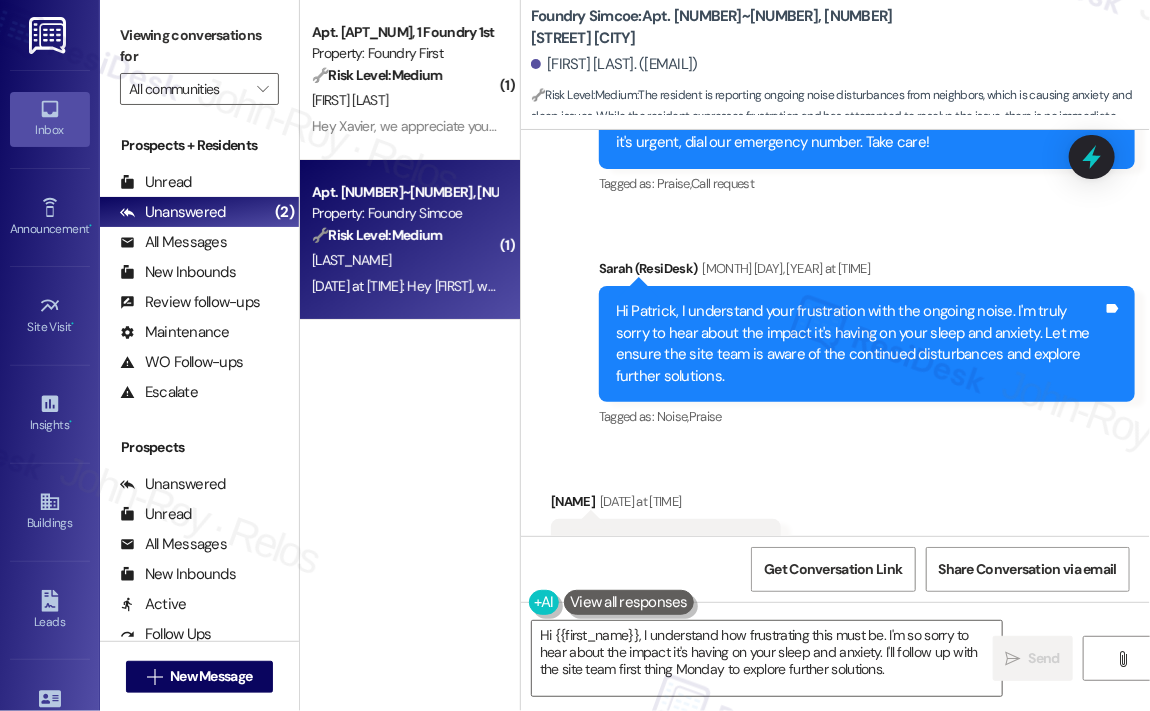 click on "Inbound: Yes just more info about my new roommates! , Outbound: Hi [FIRST] [LAST]! I understand that you’re currently in London. I’ll pass along your request for a call and keep you posted., Inbound: Hey just wanted to check when we'd be finding out or receiving a email about the new people moving in?" at bounding box center [835, 541] 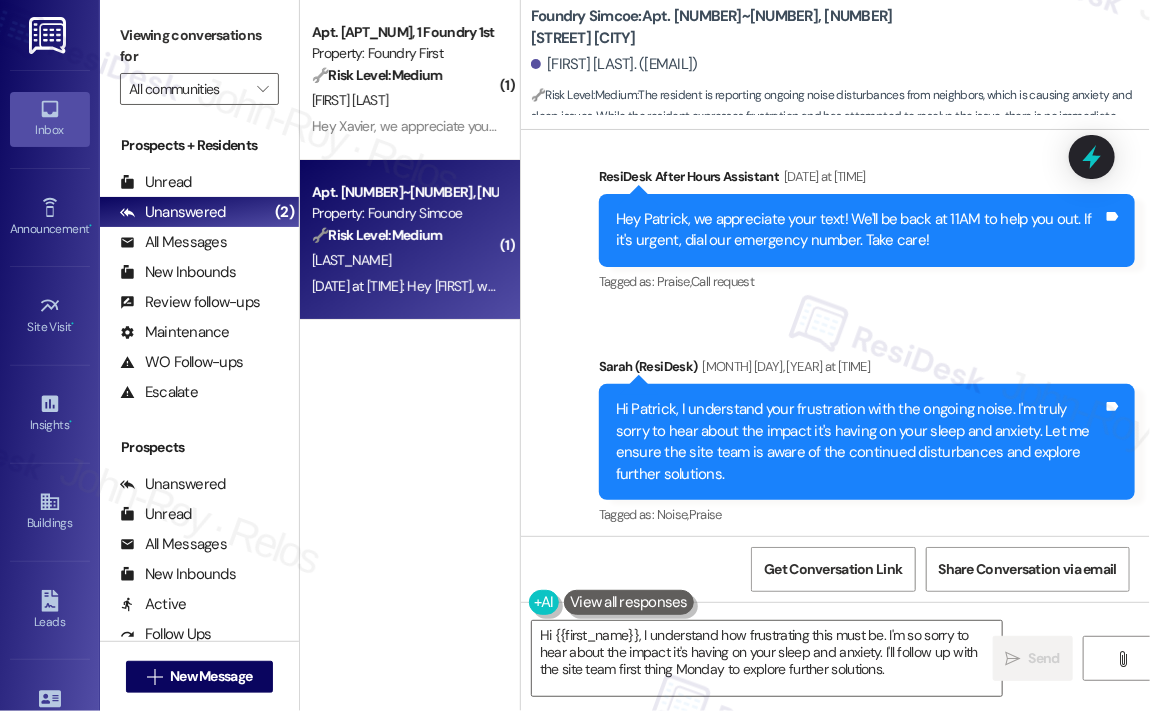 scroll, scrollTop: 52106, scrollLeft: 0, axis: vertical 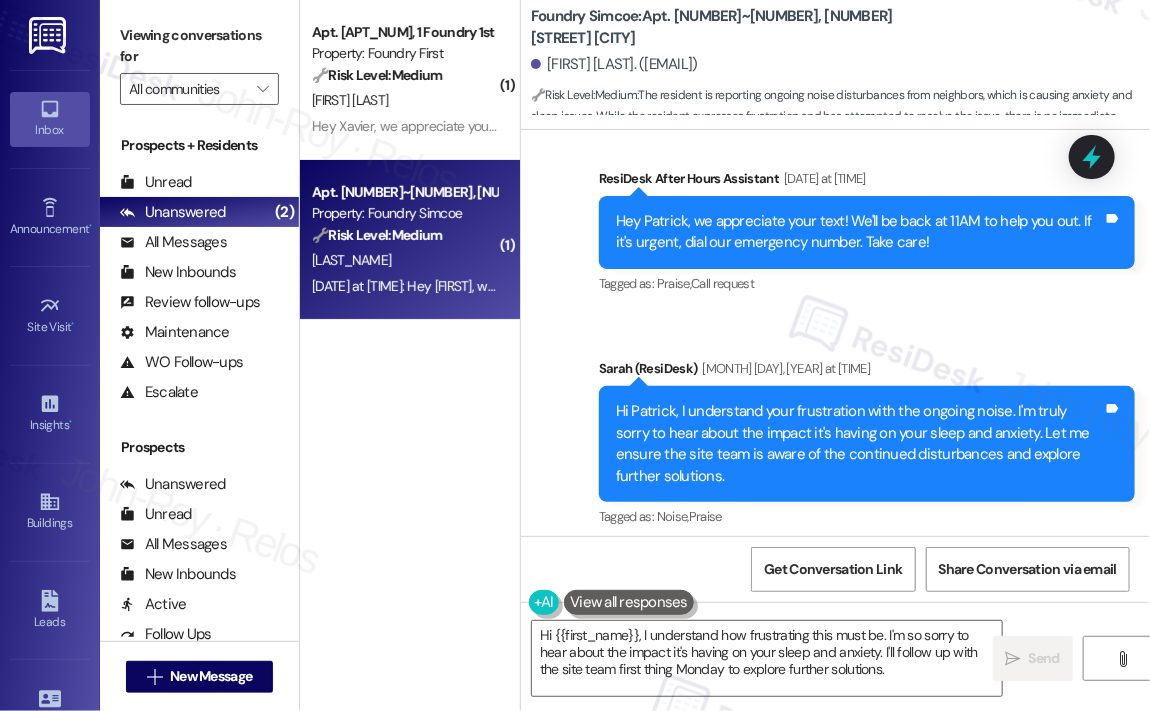 click on "Inbound: Yes just more info about my new roommates! , Outbound: Hi [FIRST] [LAST]! I understand that you’re currently in London. I’ll pass along your request for a call and keep you posted., Inbound: Hey just wanted to check when we'd be finding out or receiving a email about the new people moving in?" at bounding box center (835, 641) 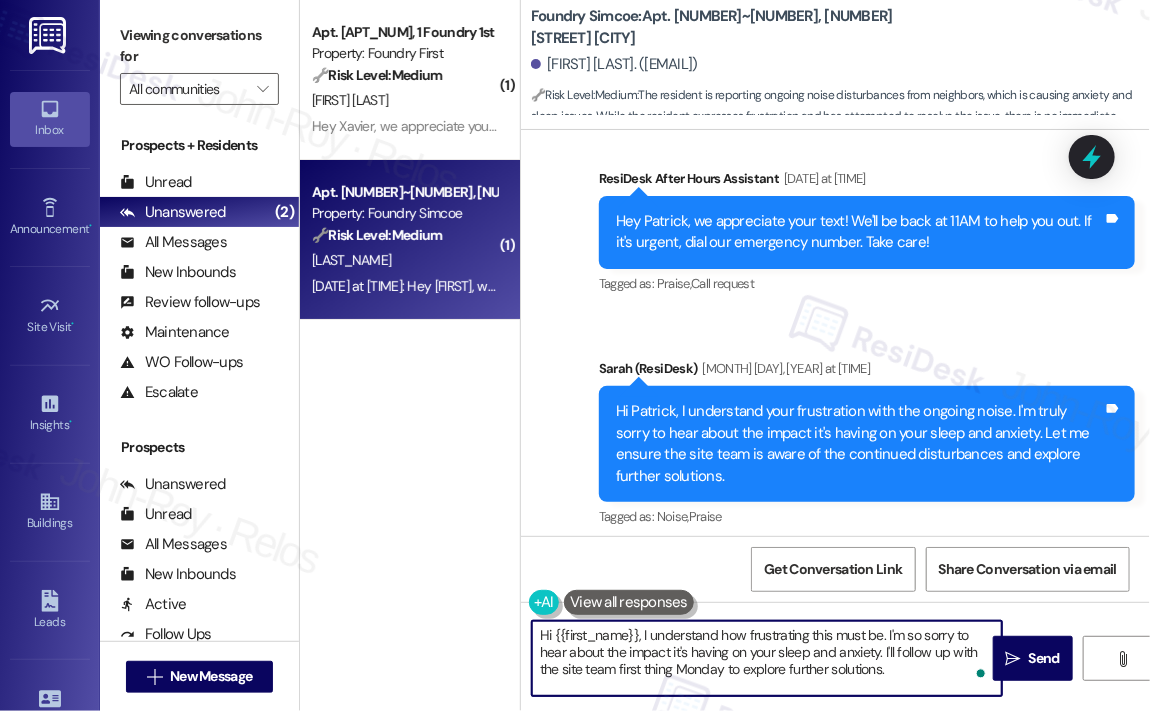drag, startPoint x: 904, startPoint y: 663, endPoint x: 528, endPoint y: 629, distance: 377.53412 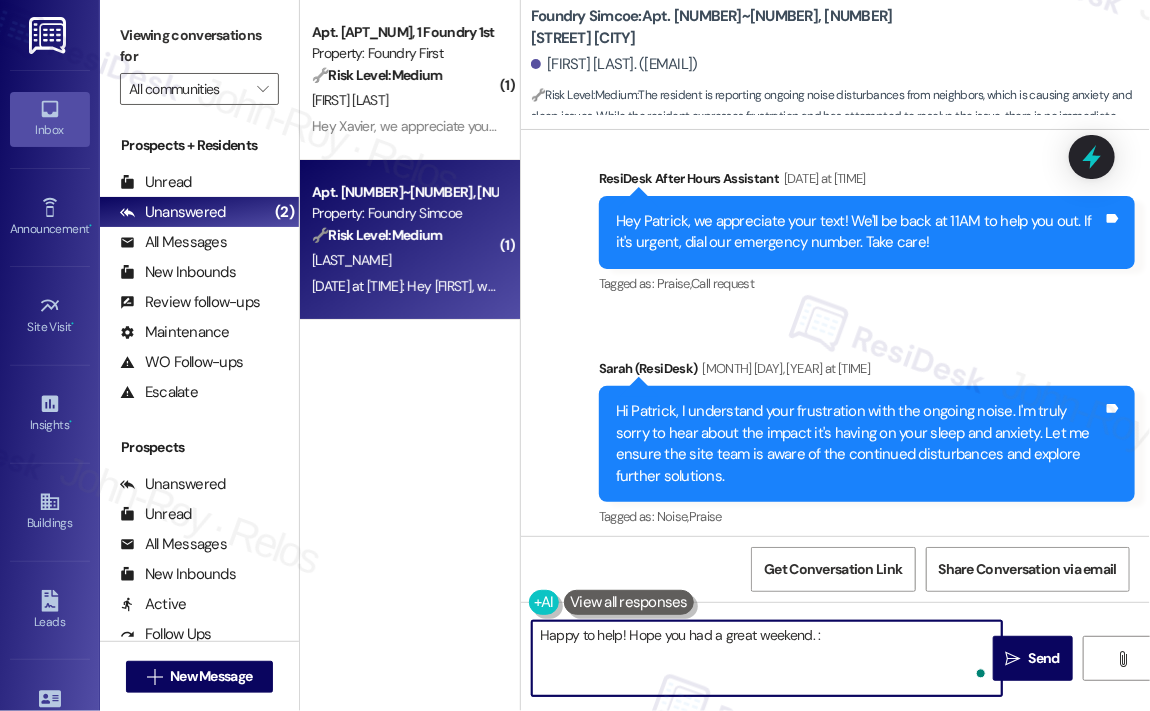 type on "Happy to help! Hope you had a great weekend. :)" 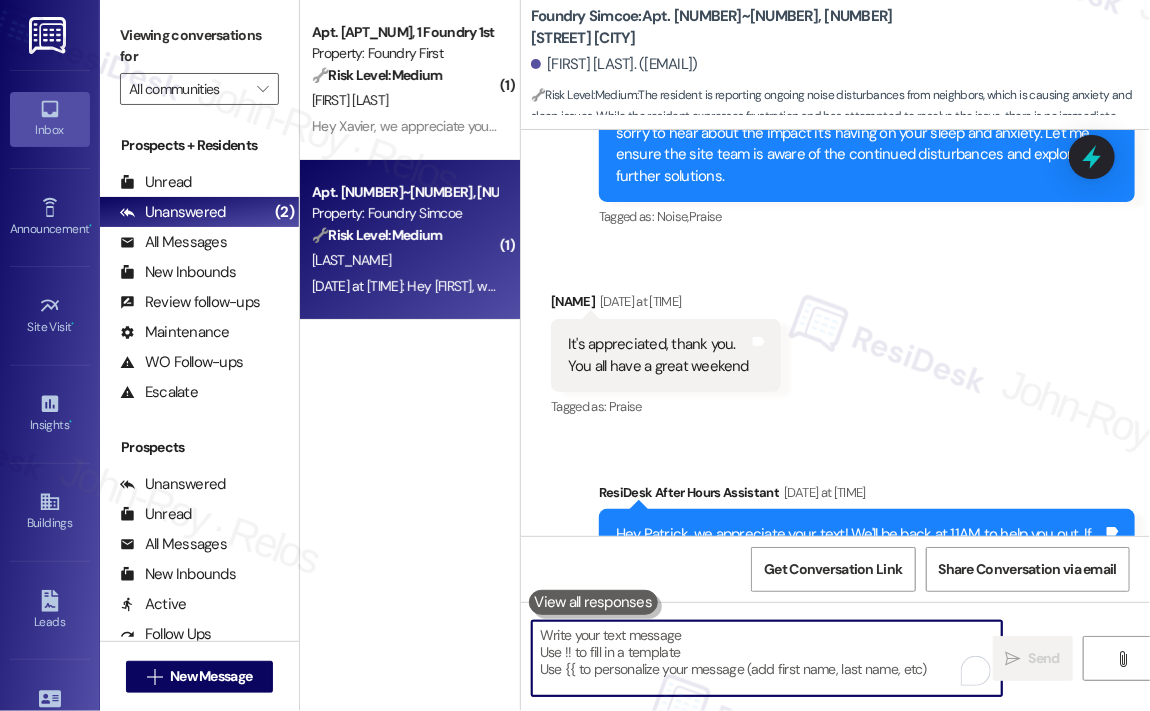 scroll, scrollTop: 52545, scrollLeft: 0, axis: vertical 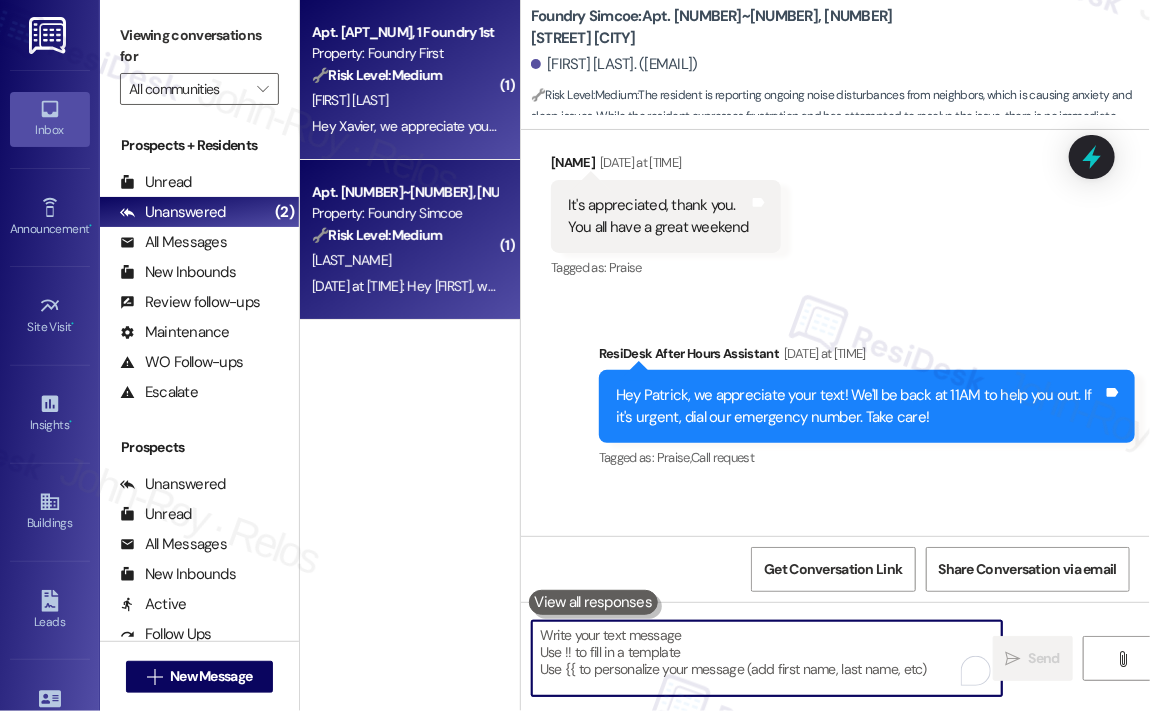 type 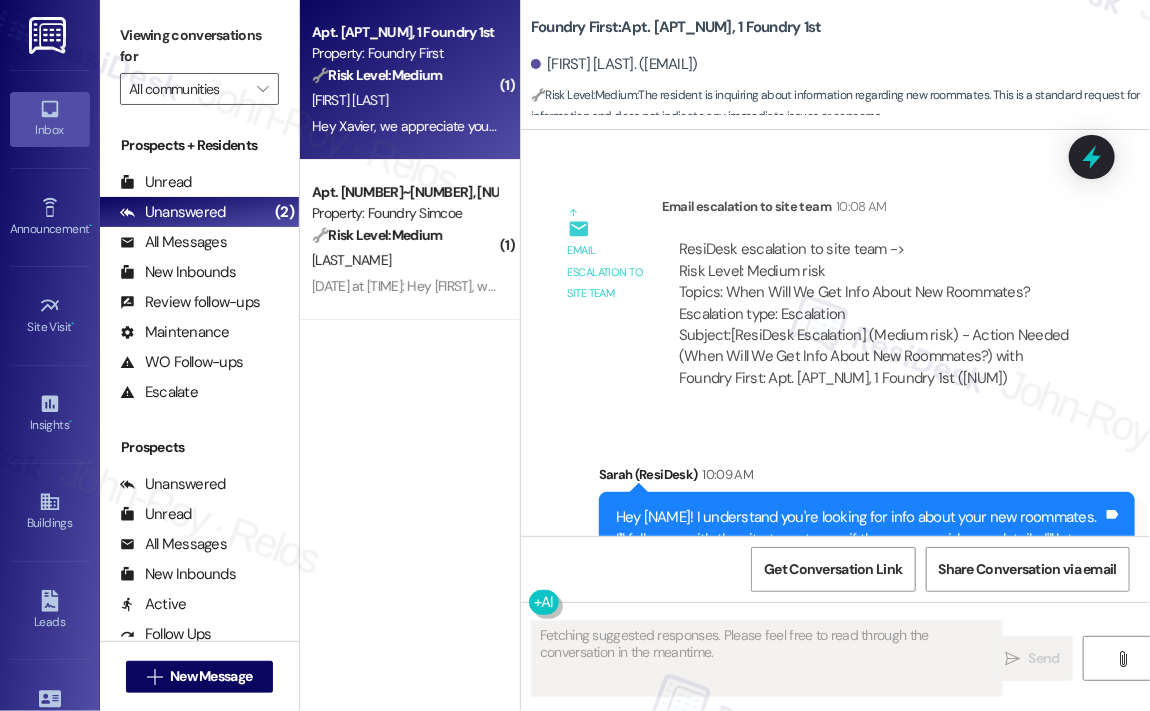scroll, scrollTop: 14497, scrollLeft: 0, axis: vertical 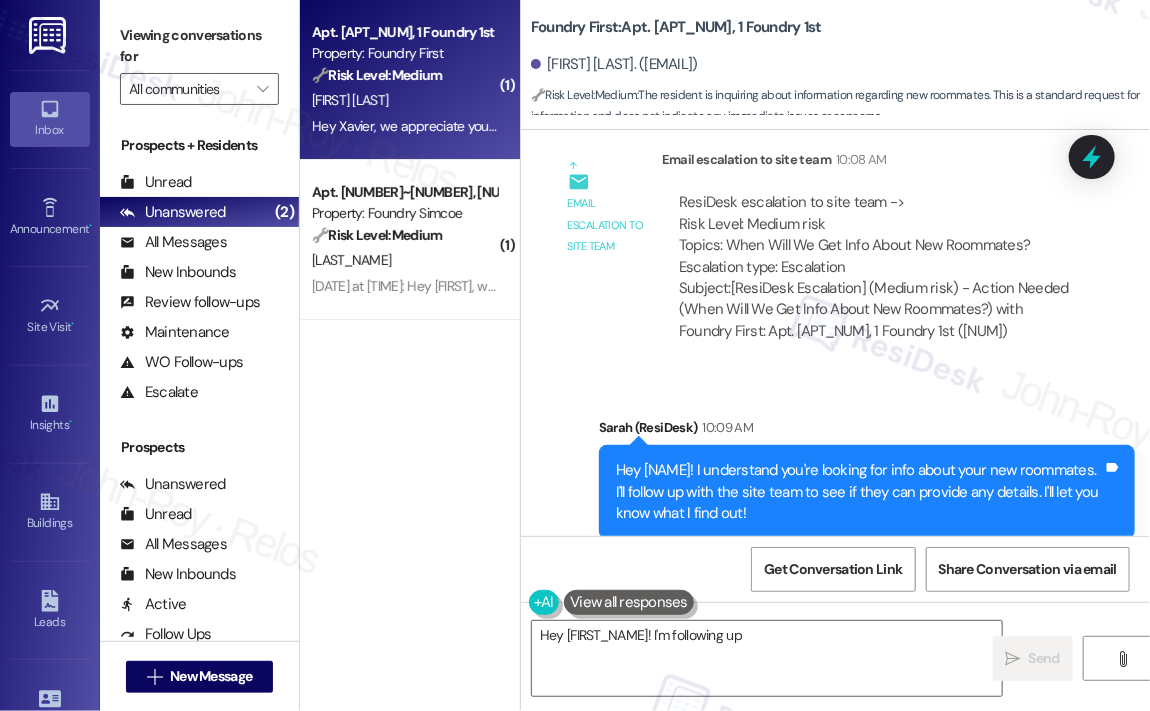 type on "Hey [NAME]! I'm following up with" 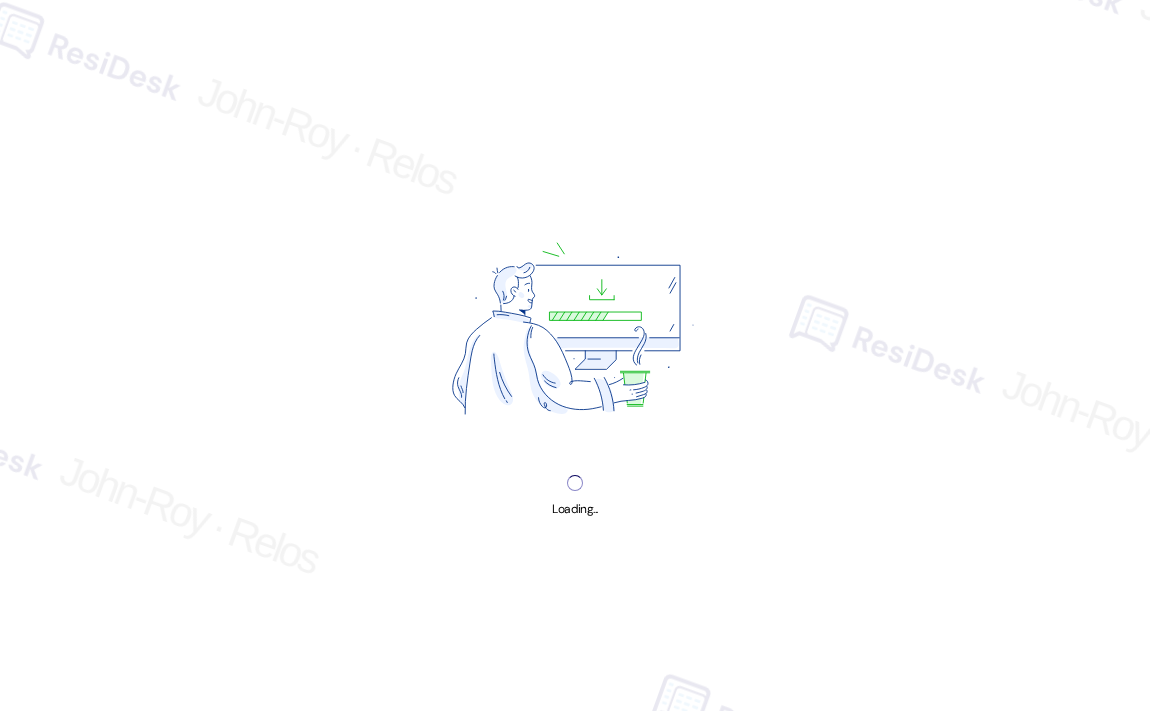 scroll, scrollTop: 0, scrollLeft: 0, axis: both 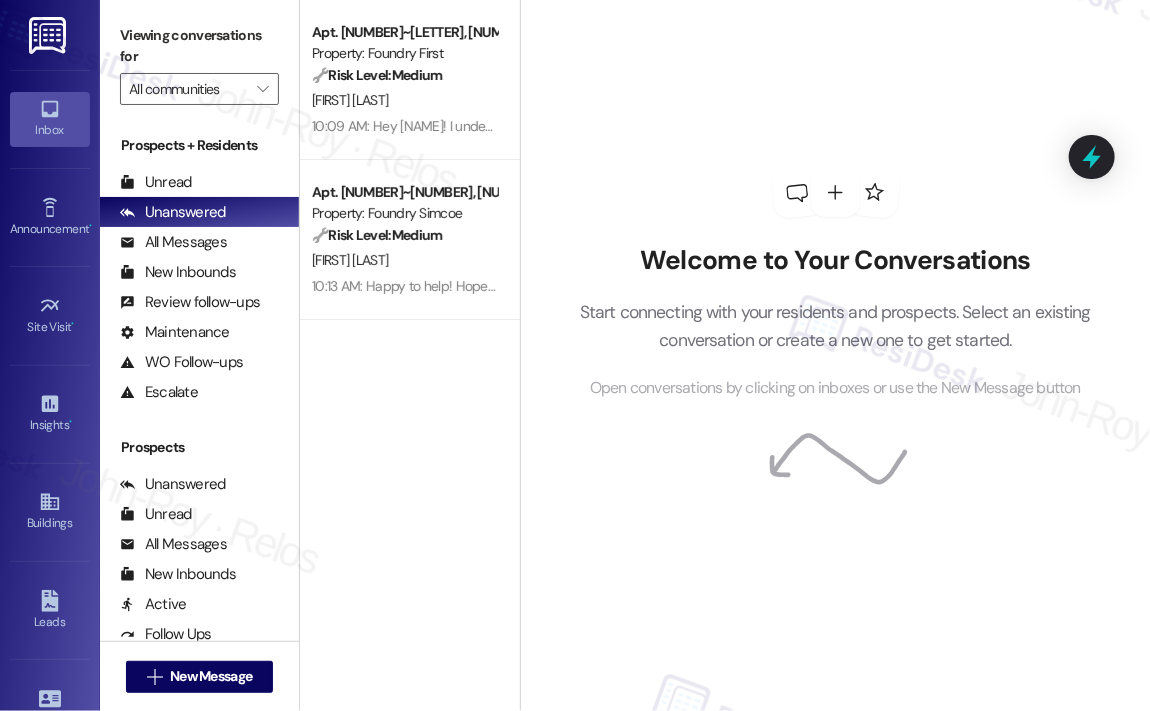 click on "Welcome to Your Conversations Start connecting with your residents and prospects. Select an existing conversation or create a new one to get started. Open conversations by clicking on inboxes or use the New Message button" at bounding box center [836, 284] 